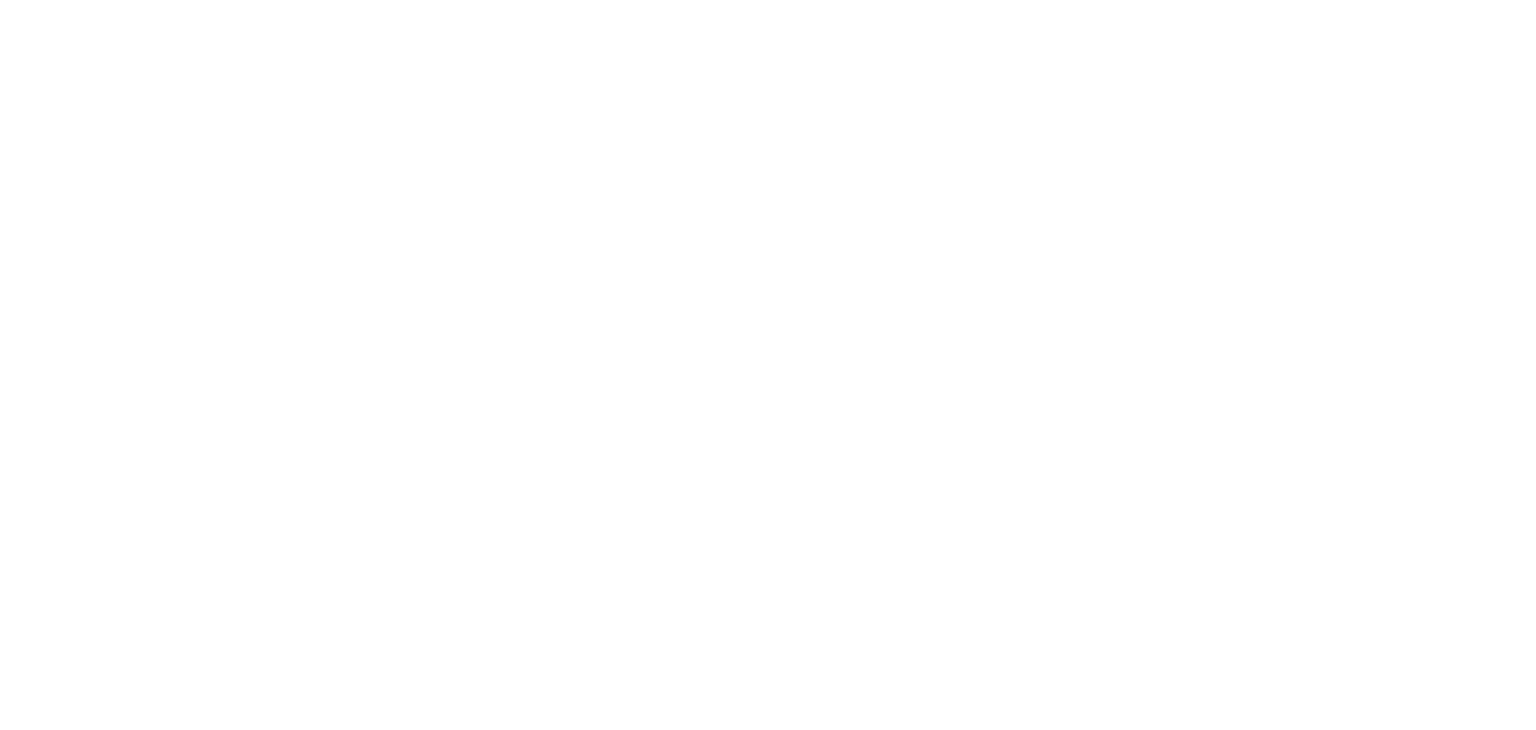 scroll, scrollTop: 0, scrollLeft: 0, axis: both 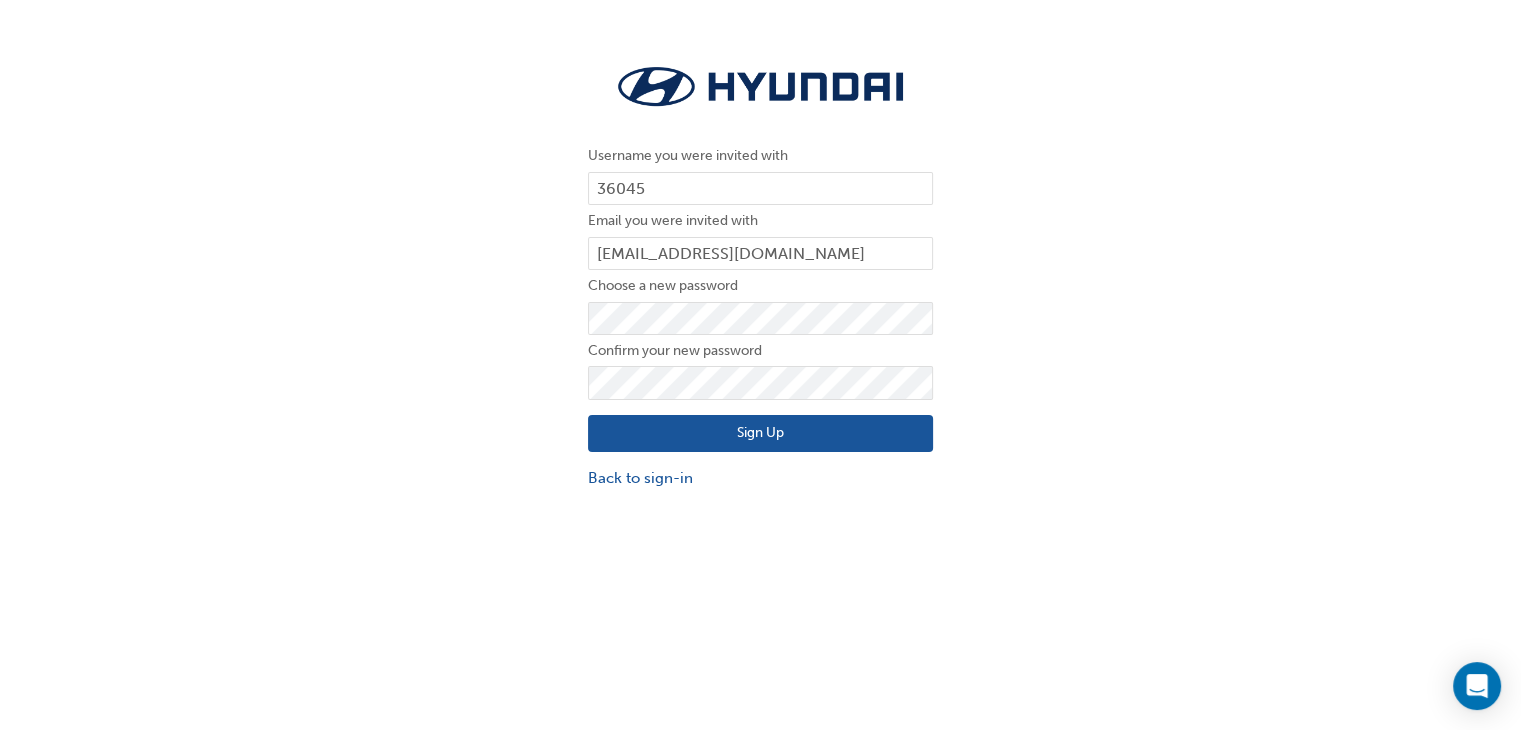 click on "Sign Up" at bounding box center (760, 434) 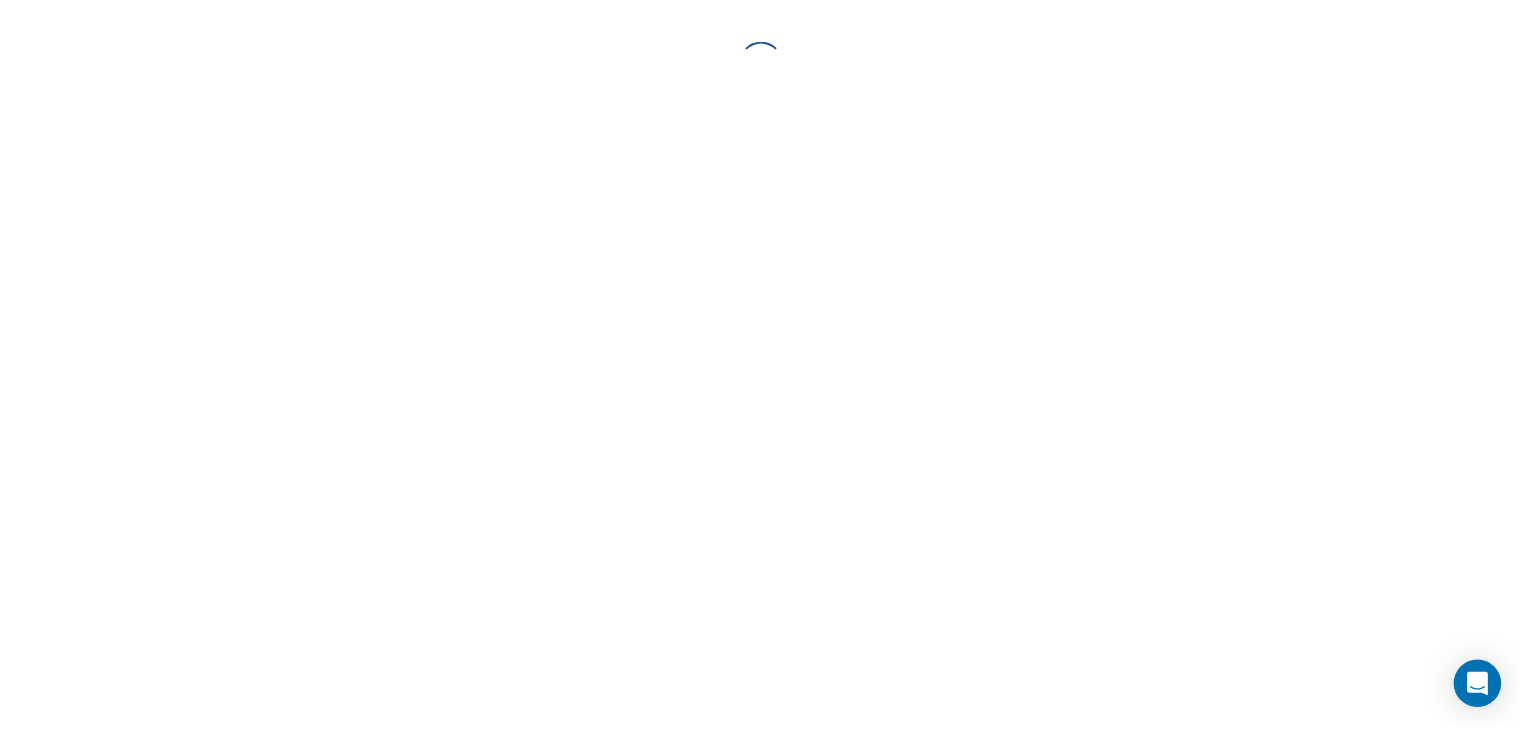 scroll, scrollTop: 0, scrollLeft: 0, axis: both 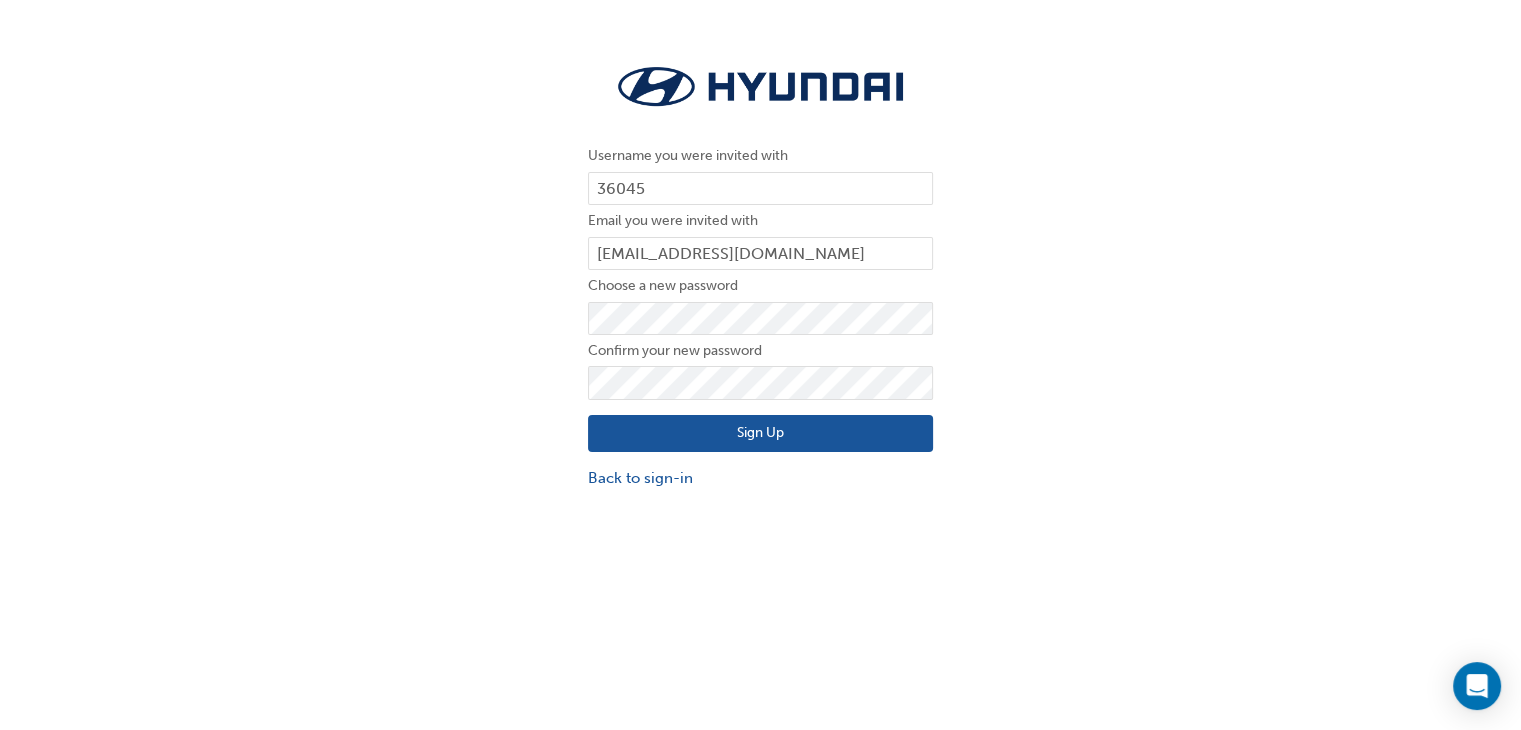 click on "Sign Up" at bounding box center (760, 434) 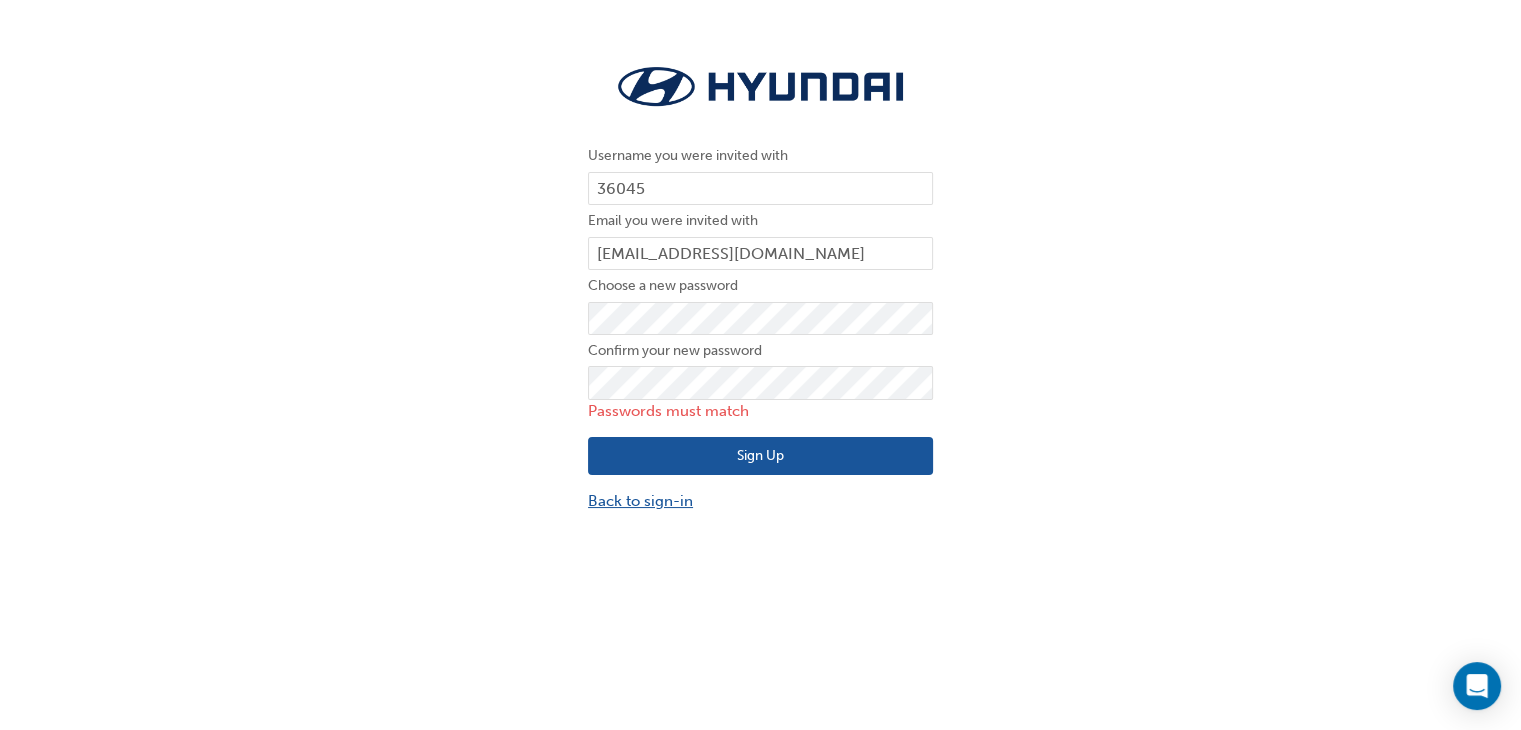 click on "Back to sign-in" at bounding box center (760, 501) 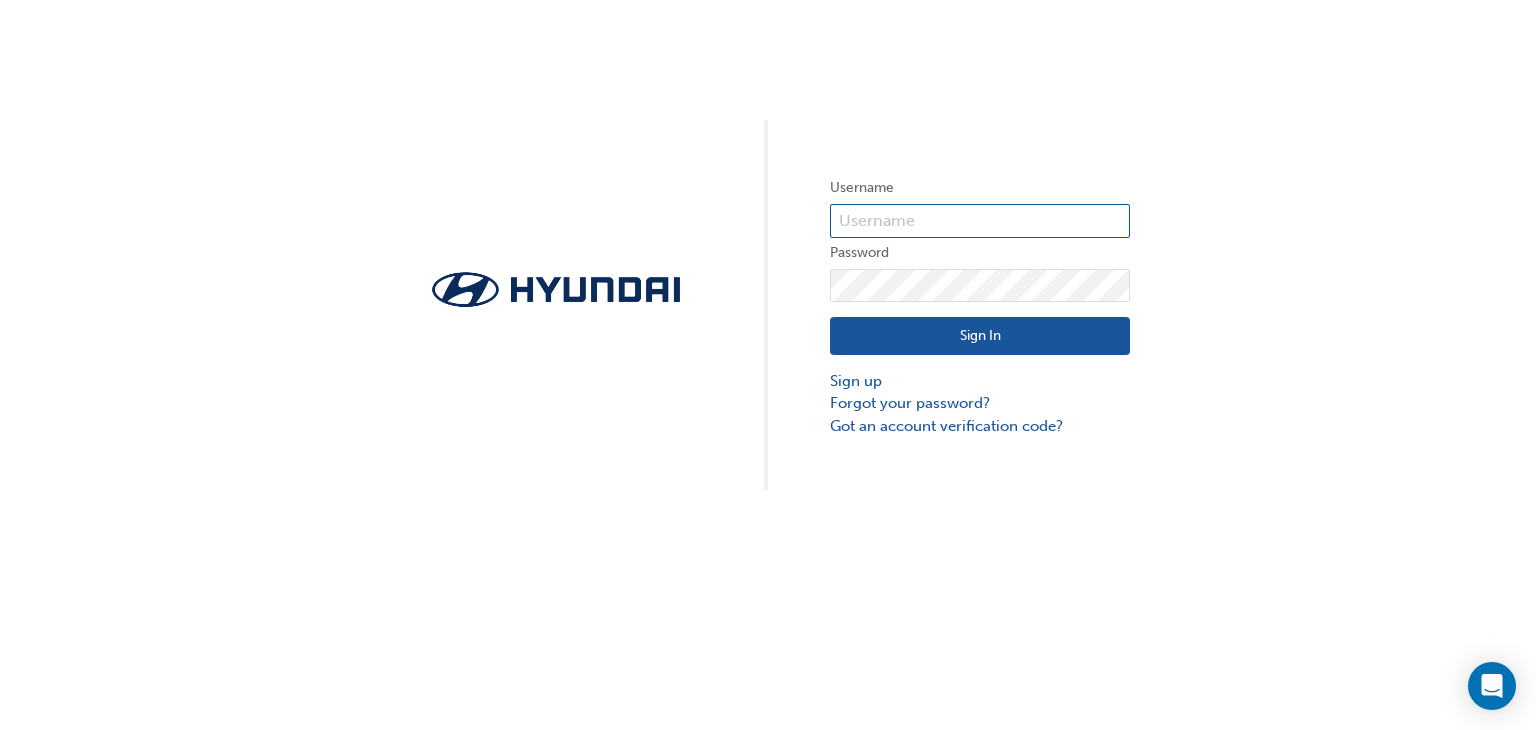click at bounding box center (980, 221) 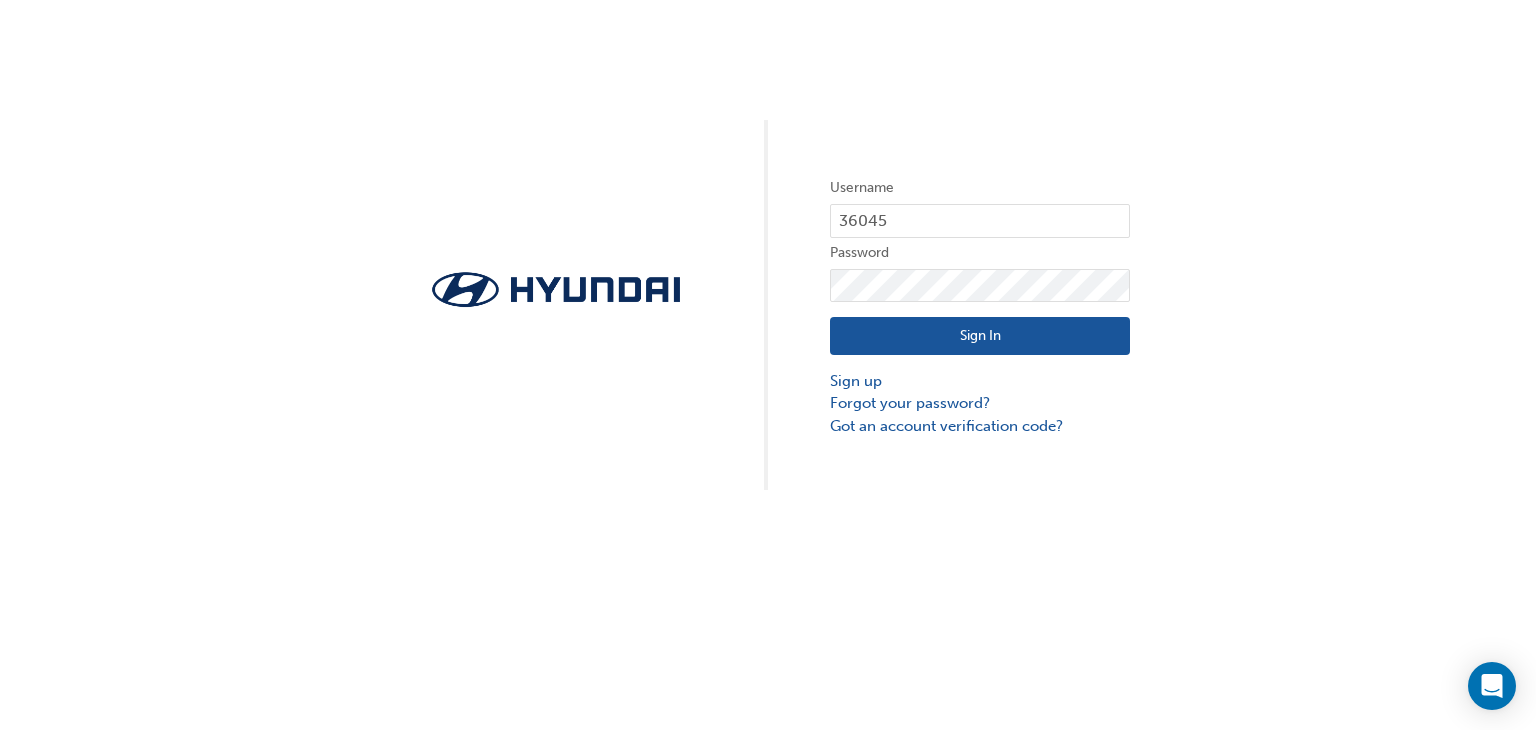 click on "Sign In" at bounding box center (980, 336) 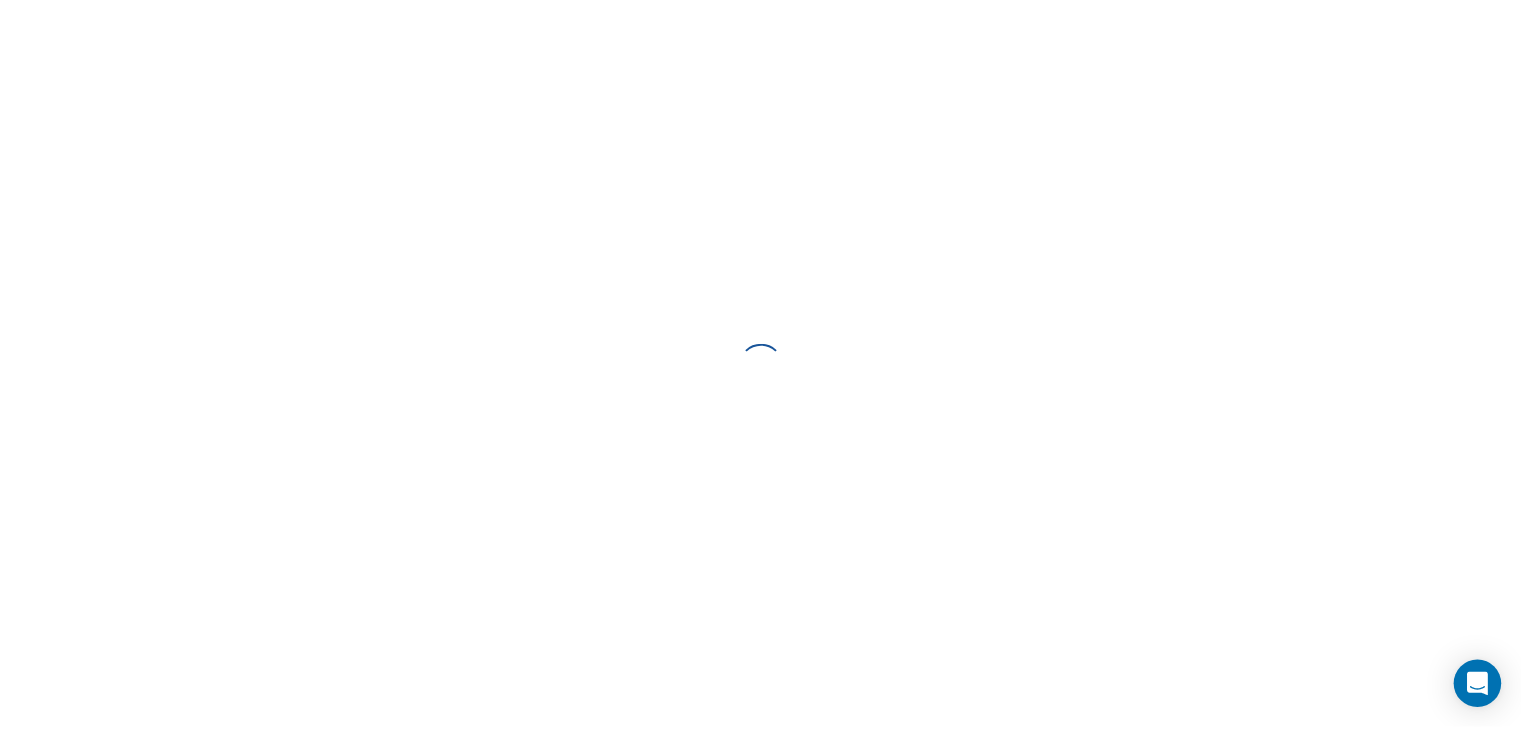 scroll, scrollTop: 0, scrollLeft: 0, axis: both 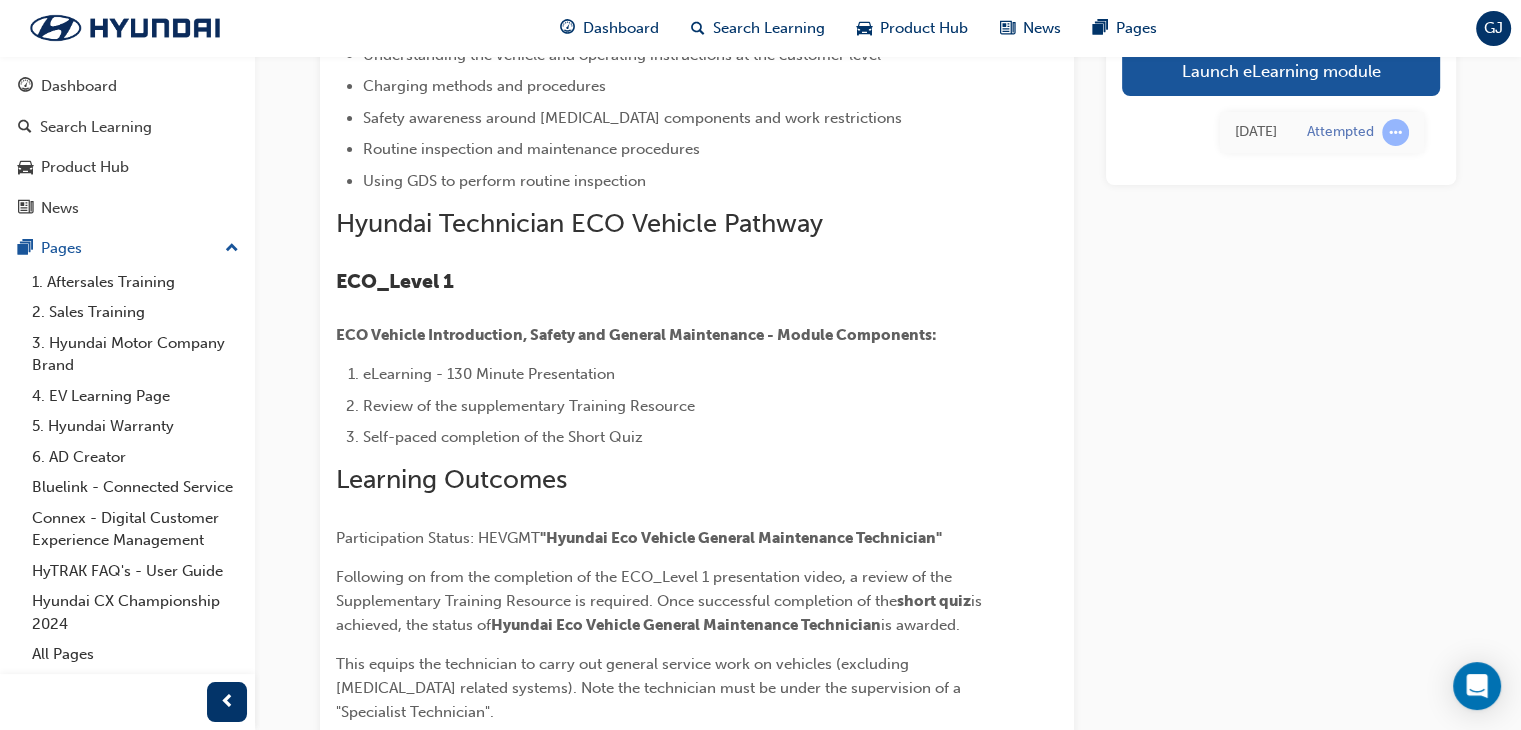 drag, startPoint x: 1501, startPoint y: 429, endPoint x: 1480, endPoint y: 505, distance: 78.84795 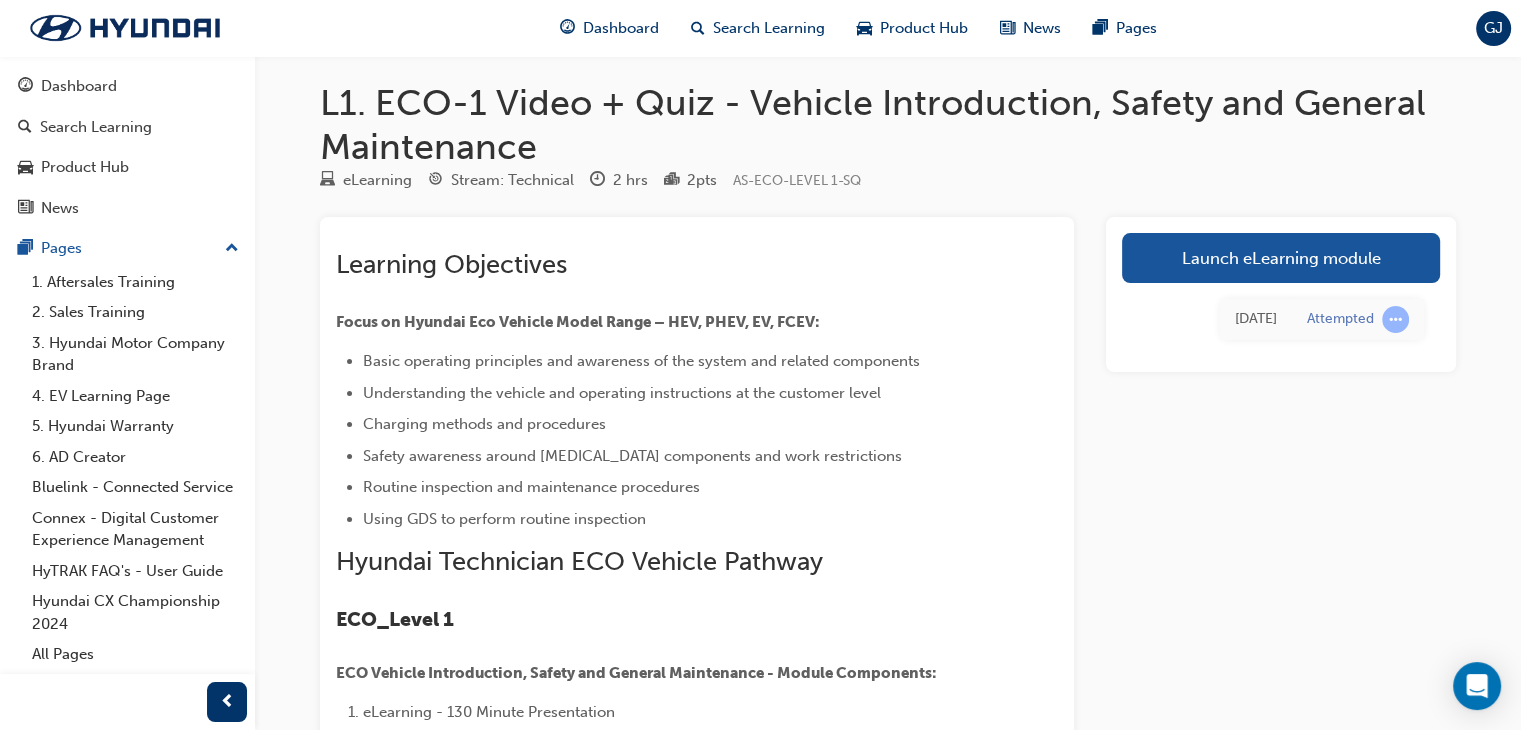 scroll, scrollTop: 0, scrollLeft: 0, axis: both 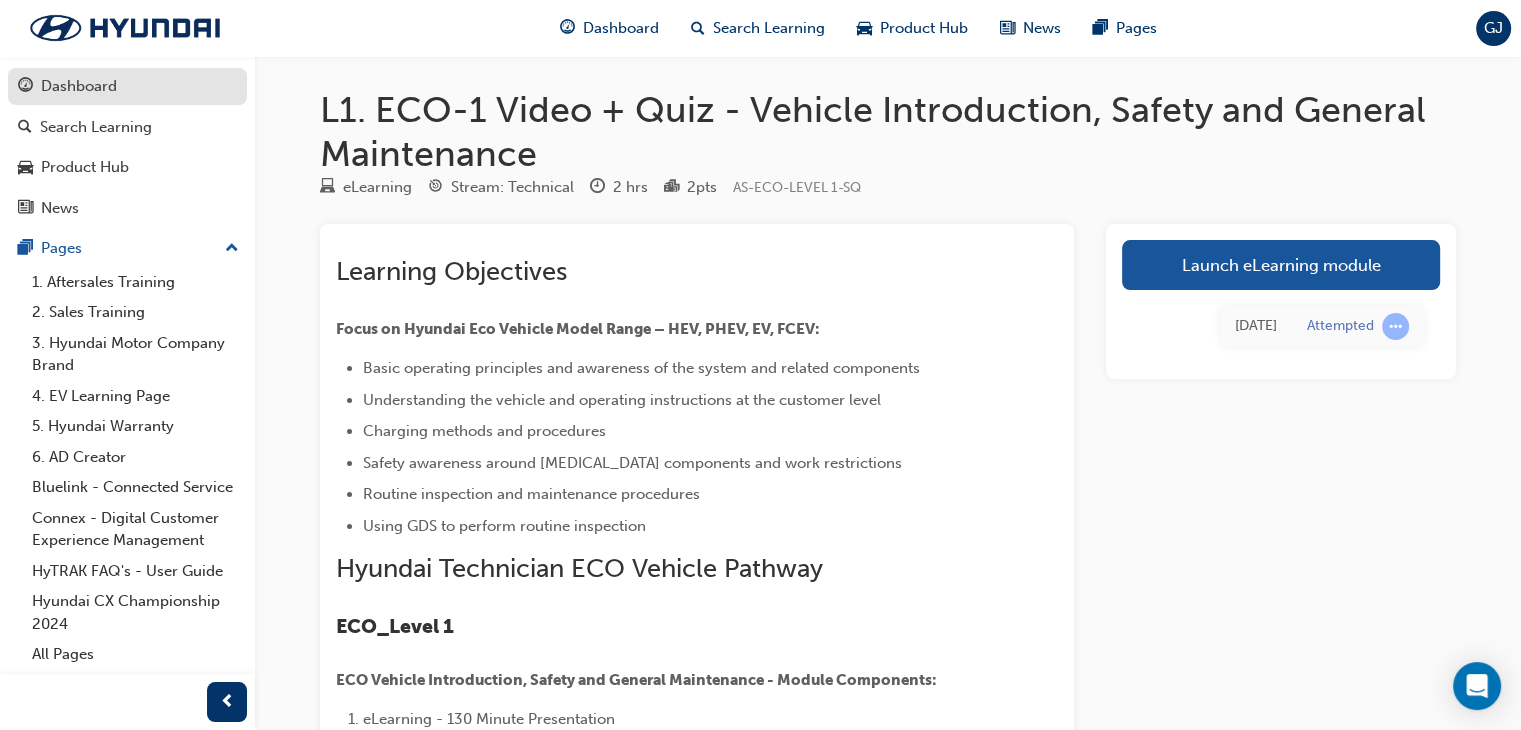 click on "Dashboard" at bounding box center [127, 86] 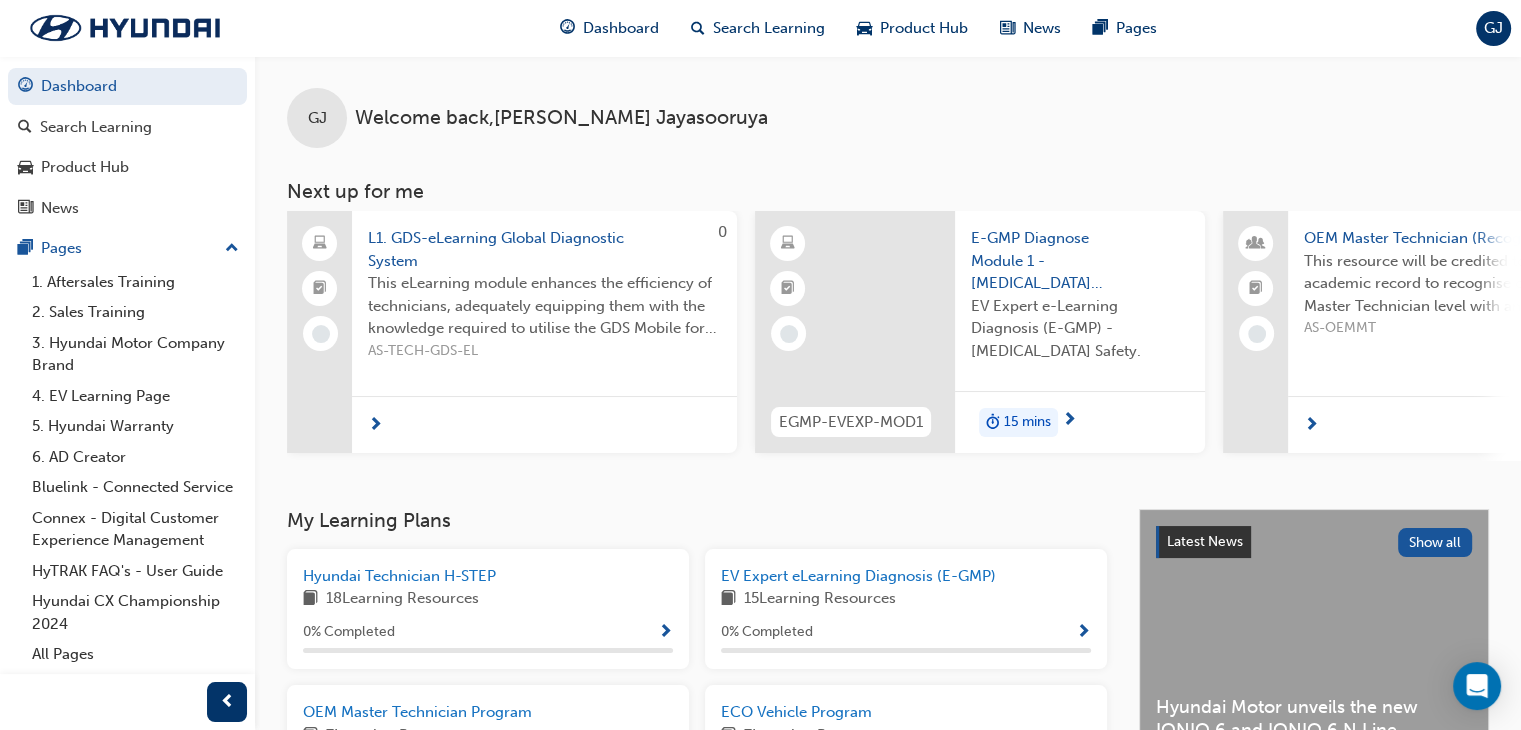click on "GJ" at bounding box center (317, 118) 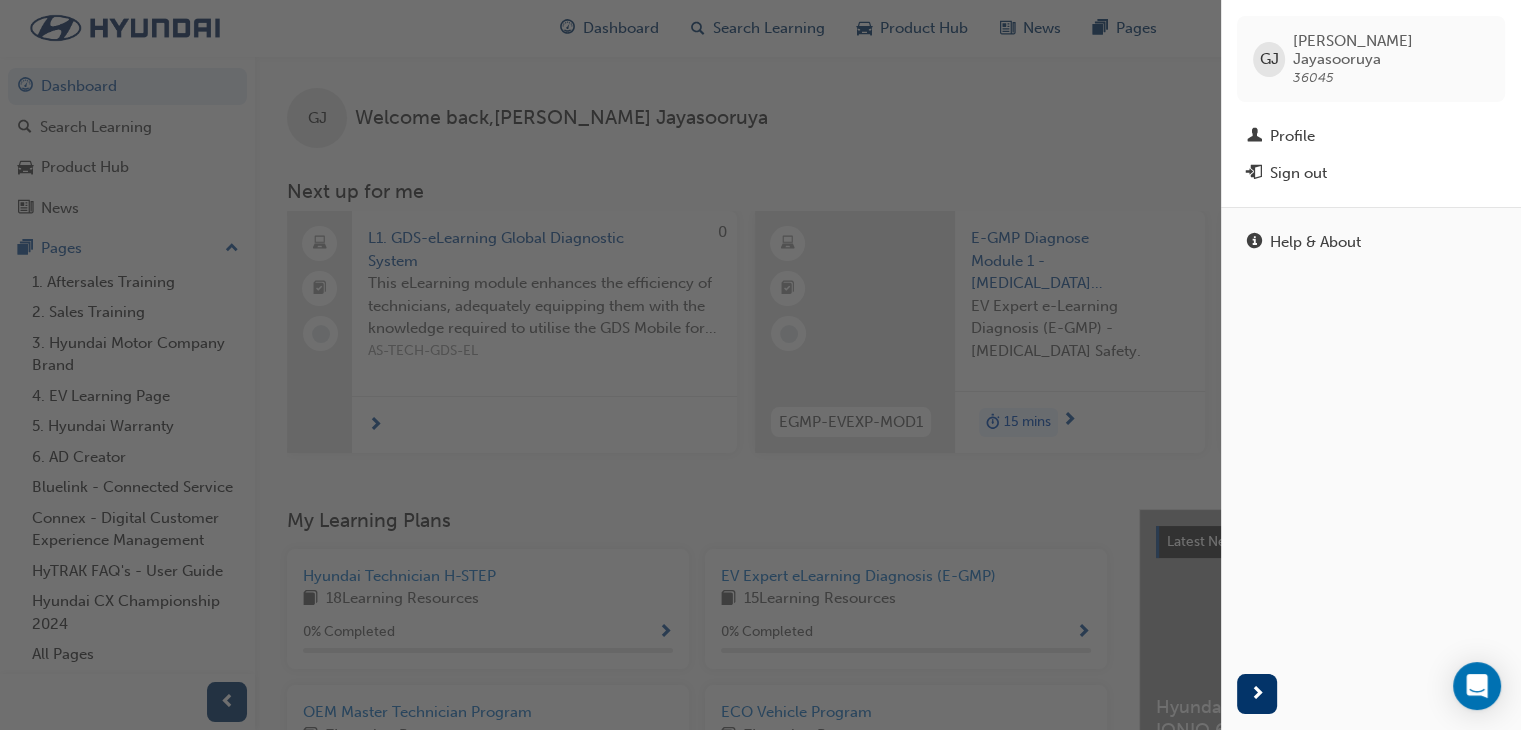 click at bounding box center (610, 365) 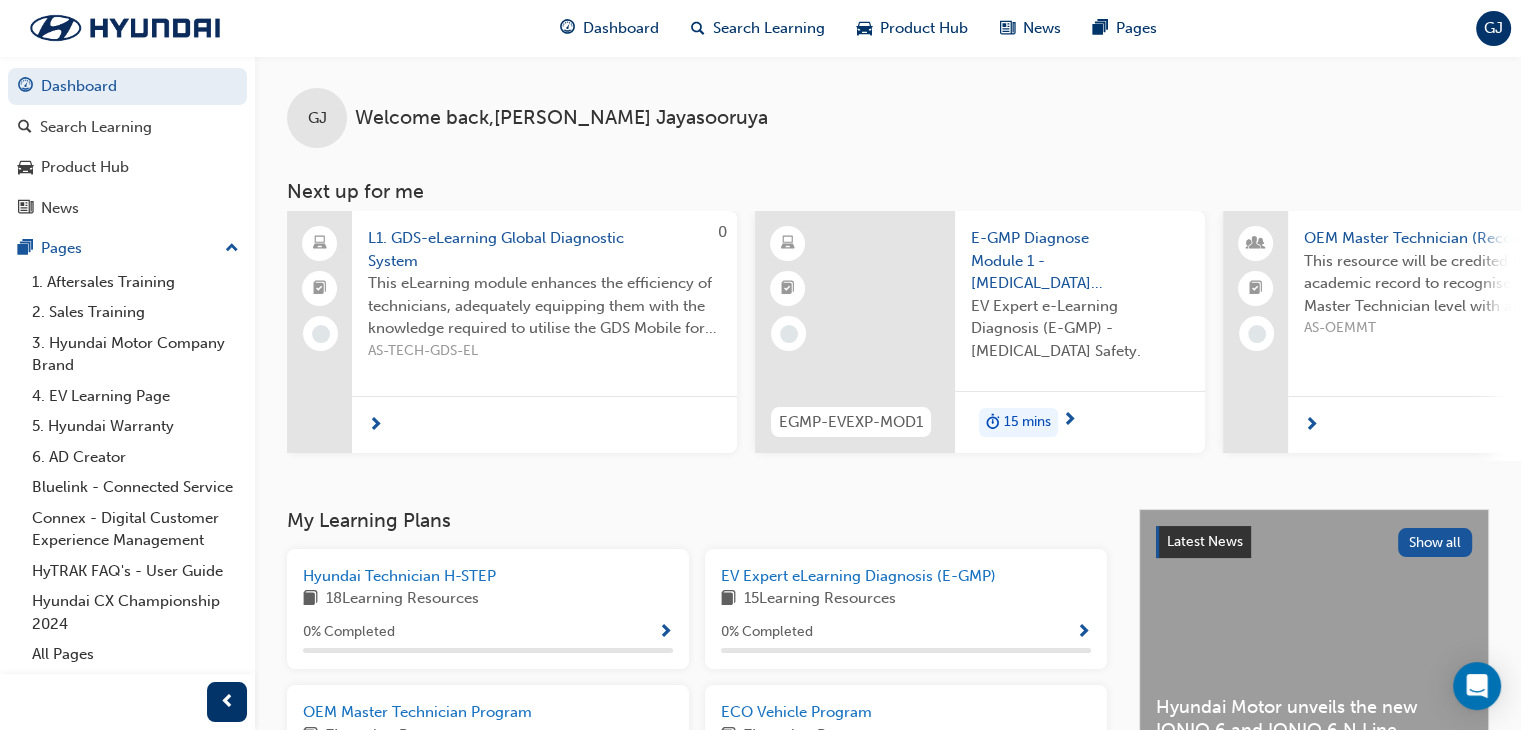 click on "GJ" at bounding box center (1493, 28) 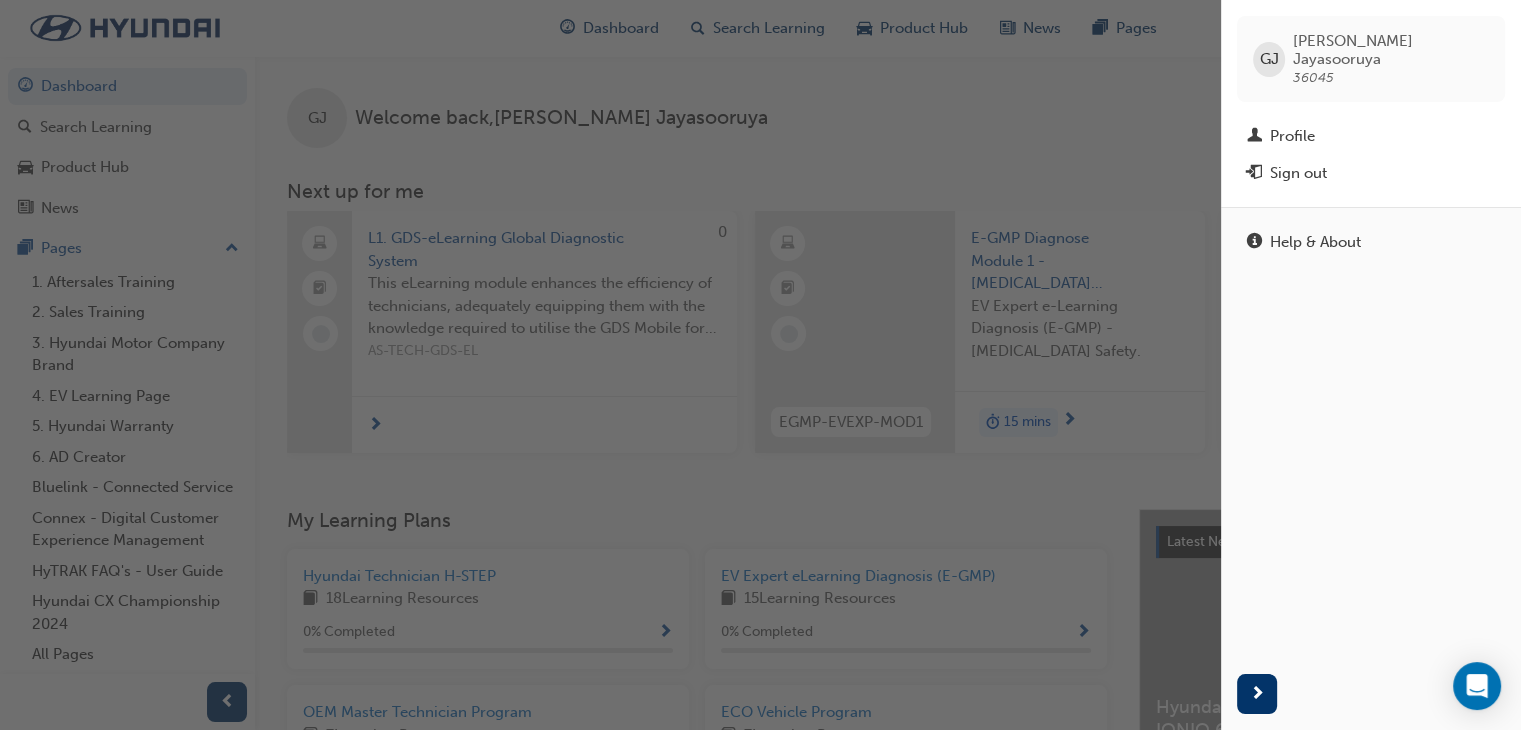 click at bounding box center [610, 365] 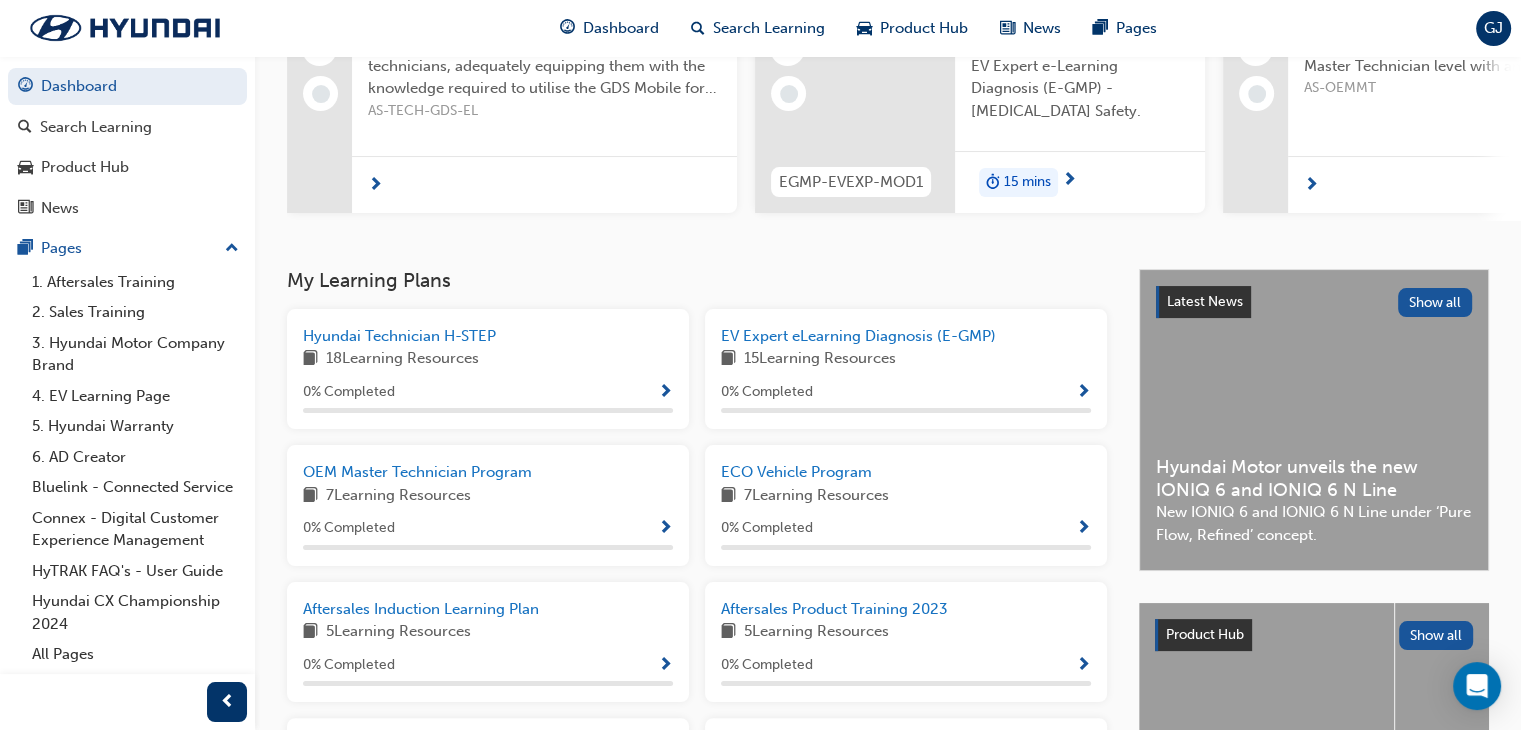 scroll, scrollTop: 224, scrollLeft: 0, axis: vertical 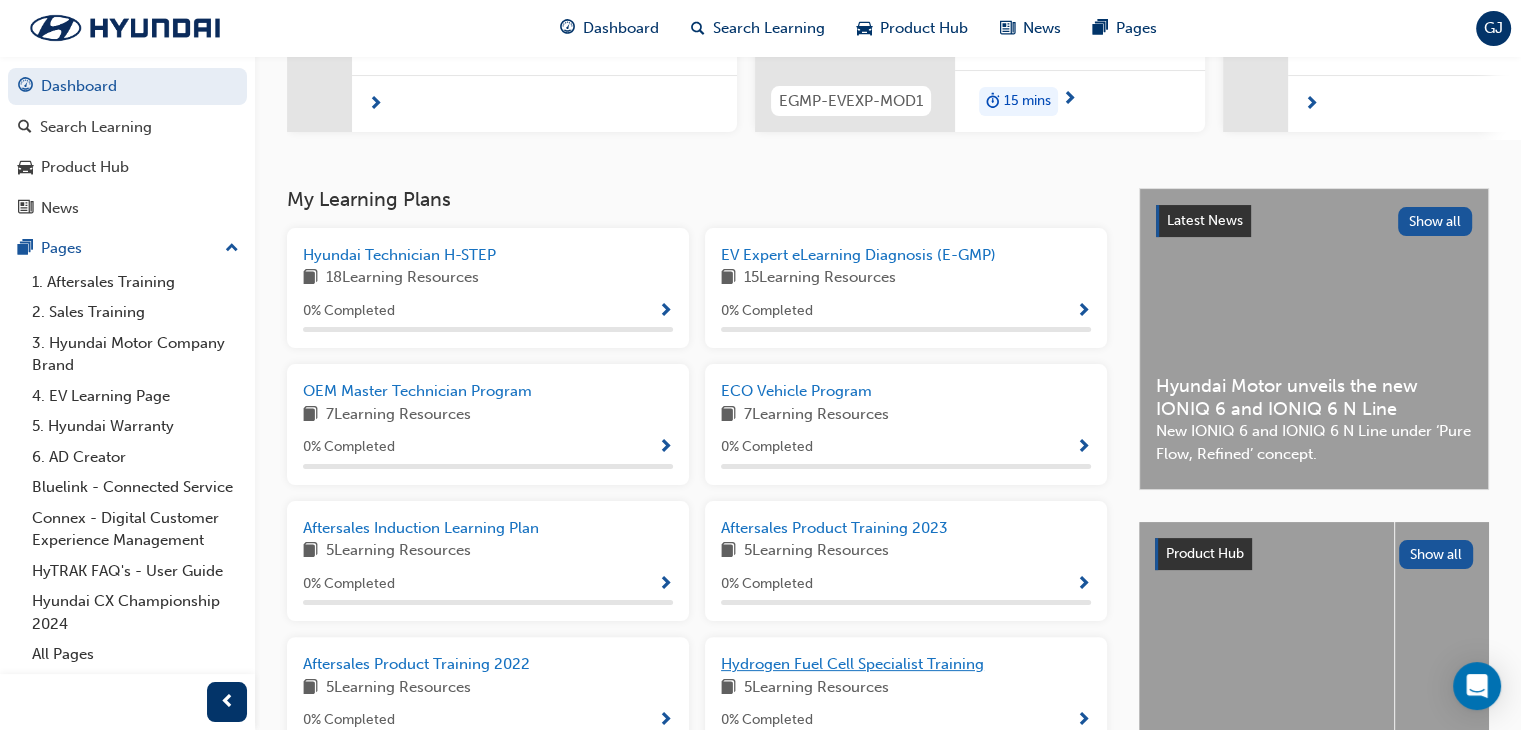 click on "Hydrogen Fuel Cell Specialist Training" at bounding box center [852, 664] 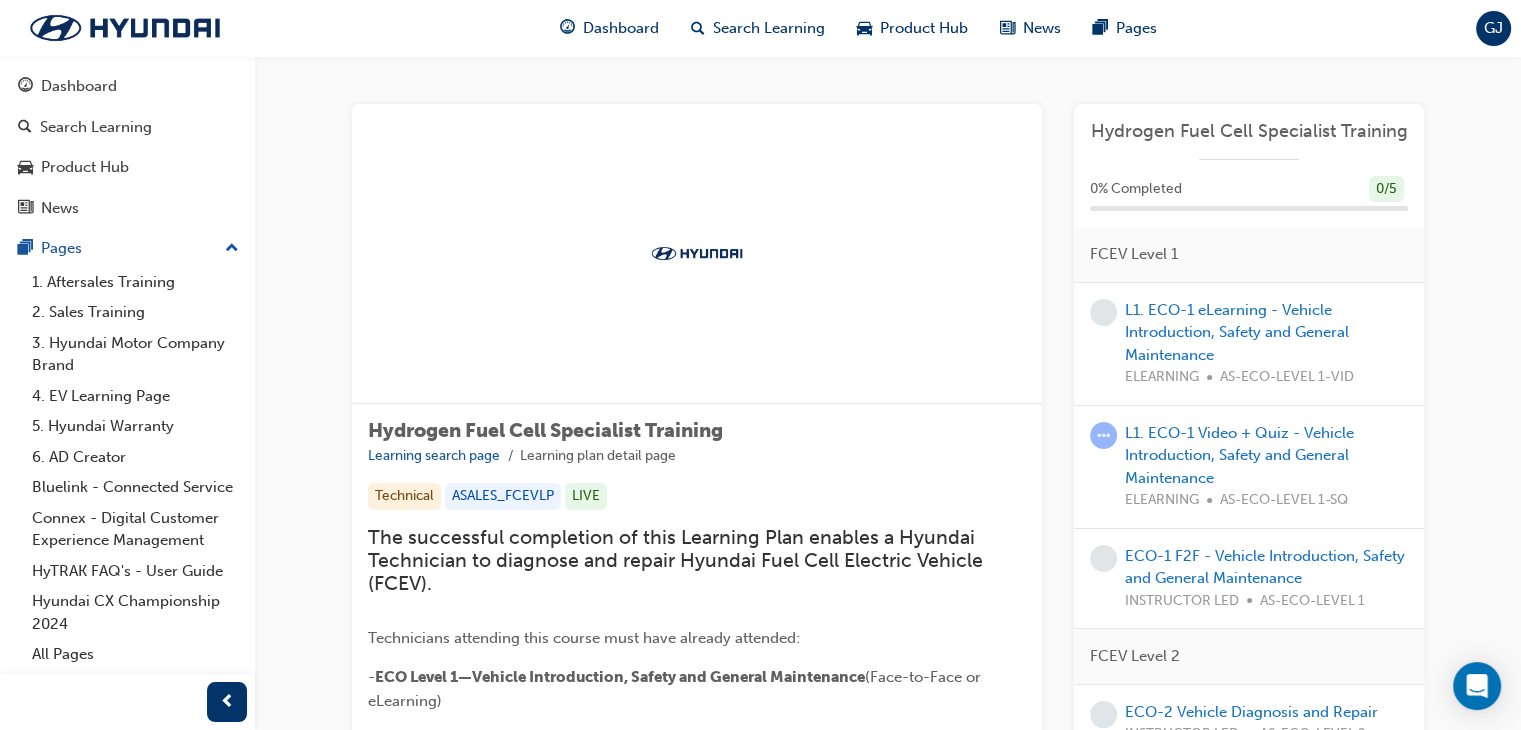 click on "Hydrogen Fuel Cell Specialist Training   Learning search page Learning plan detail page Hydrogen Fuel Cell Specialist Training   Learning search page Learning plan detail page Technical ASALES_FCEVLP LIVE The successful completion of this Learning Plan enables a Hyundai Technician to diagnose and repair Hyundai Fuel Cell Electric Vehicle (FCEV). Technicians attending this course must have already attended: -  ECO Level 1—Vehicle Introduction, Safety and General Maintenance  (Face-to-Face or eLearning) and -  ECO Level 2—EV Diagnosis and Repair Procedures.   ﻿ They will already be recognised as an 'ECO Vehicle Specialist Technician'. ﻿ Learning Plan Hydrogen Fuel Cell Specialist Training 0 % Completed 0 / 5 FCEV Level 1 L1. ECO-1 eLearning - Vehicle Introduction, Safety and General Maintenance ELEARNING AS-ECO-LEVEL 1-VID L1. ECO-1 Video + Quiz - Vehicle Introduction, Safety and General Maintenance  ELEARNING AS-ECO-LEVEL 1-SQ ECO-1 F2F - Vehicle Introduction, Safety and General Maintenance FCEV" at bounding box center (888, 554) 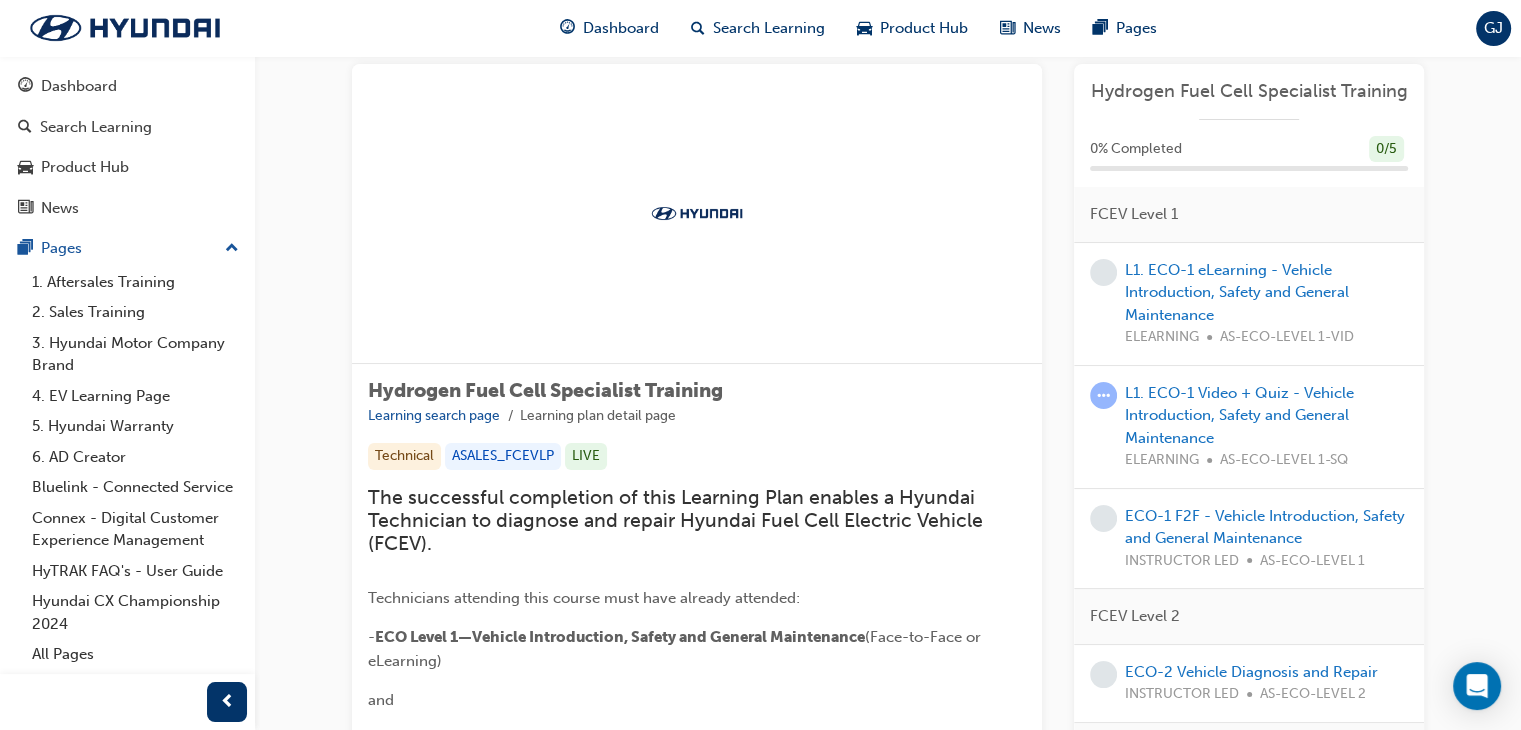 click on "Hydrogen Fuel Cell Specialist Training   Learning search page Learning plan detail page Hydrogen Fuel Cell Specialist Training   Learning search page Learning plan detail page Technical ASALES_FCEVLP LIVE The successful completion of this Learning Plan enables a Hyundai Technician to diagnose and repair Hyundai Fuel Cell Electric Vehicle (FCEV). Technicians attending this course must have already attended: -  ECO Level 1—Vehicle Introduction, Safety and General Maintenance  (Face-to-Face or eLearning) and -  ECO Level 2—EV Diagnosis and Repair Procedures.   ﻿ They will already be recognised as an 'ECO Vehicle Specialist Technician'. ﻿ Learning Plan Hydrogen Fuel Cell Specialist Training 0 % Completed 0 / 5 FCEV Level 1 L1. ECO-1 eLearning - Vehicle Introduction, Safety and General Maintenance ELEARNING AS-ECO-LEVEL 1-VID L1. ECO-1 Video + Quiz - Vehicle Introduction, Safety and General Maintenance  ELEARNING AS-ECO-LEVEL 1-SQ ECO-1 F2F - Vehicle Introduction, Safety and General Maintenance FCEV" at bounding box center (888, 514) 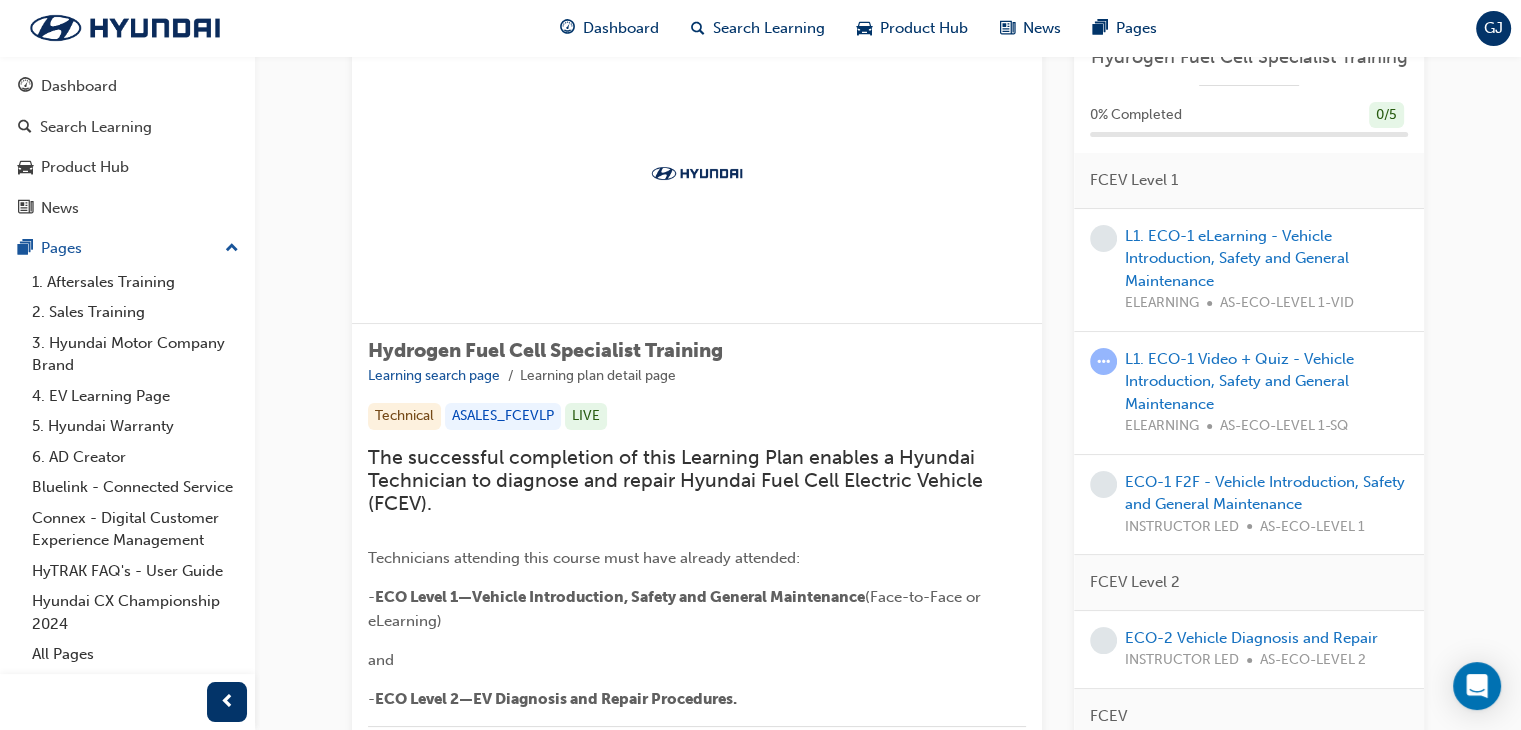 scroll, scrollTop: 120, scrollLeft: 0, axis: vertical 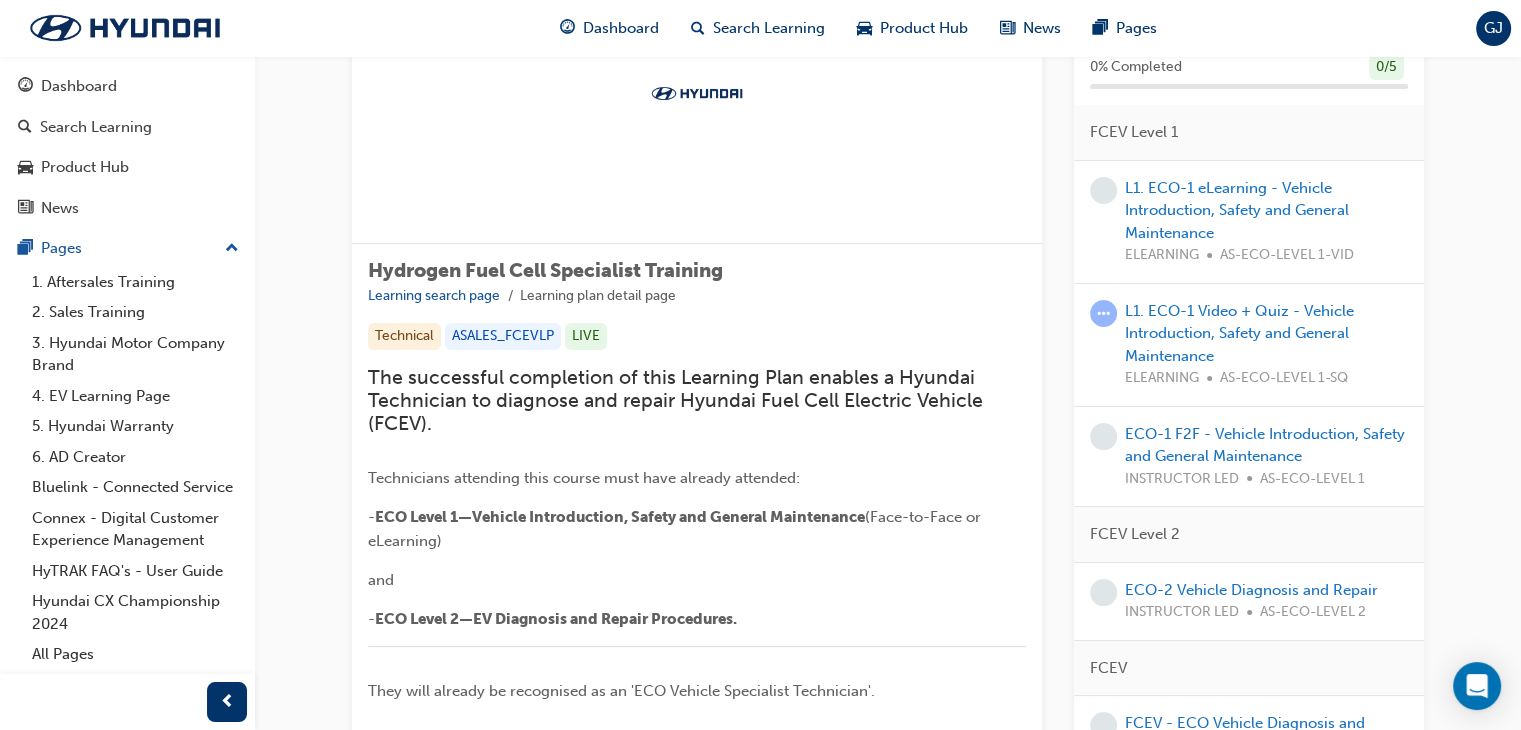 click on "Hydrogen Fuel Cell Specialist Training   Learning search page Learning plan detail page Hydrogen Fuel Cell Specialist Training   Learning search page Learning plan detail page Technical ASALES_FCEVLP LIVE The successful completion of this Learning Plan enables a Hyundai Technician to diagnose and repair Hyundai Fuel Cell Electric Vehicle (FCEV). Technicians attending this course must have already attended: -  ECO Level 1—Vehicle Introduction, Safety and General Maintenance  (Face-to-Face or eLearning) and -  ECO Level 2—EV Diagnosis and Repair Procedures.   ﻿ They will already be recognised as an 'ECO Vehicle Specialist Technician'. ﻿ Learning Plan Hydrogen Fuel Cell Specialist Training 0 % Completed 0 / 5 FCEV Level 1 L1. ECO-1 eLearning - Vehicle Introduction, Safety and General Maintenance ELEARNING AS-ECO-LEVEL 1-VID L1. ECO-1 Video + Quiz - Vehicle Introduction, Safety and General Maintenance  ELEARNING AS-ECO-LEVEL 1-SQ ECO-1 F2F - Vehicle Introduction, Safety and General Maintenance FCEV" at bounding box center (888, 394) 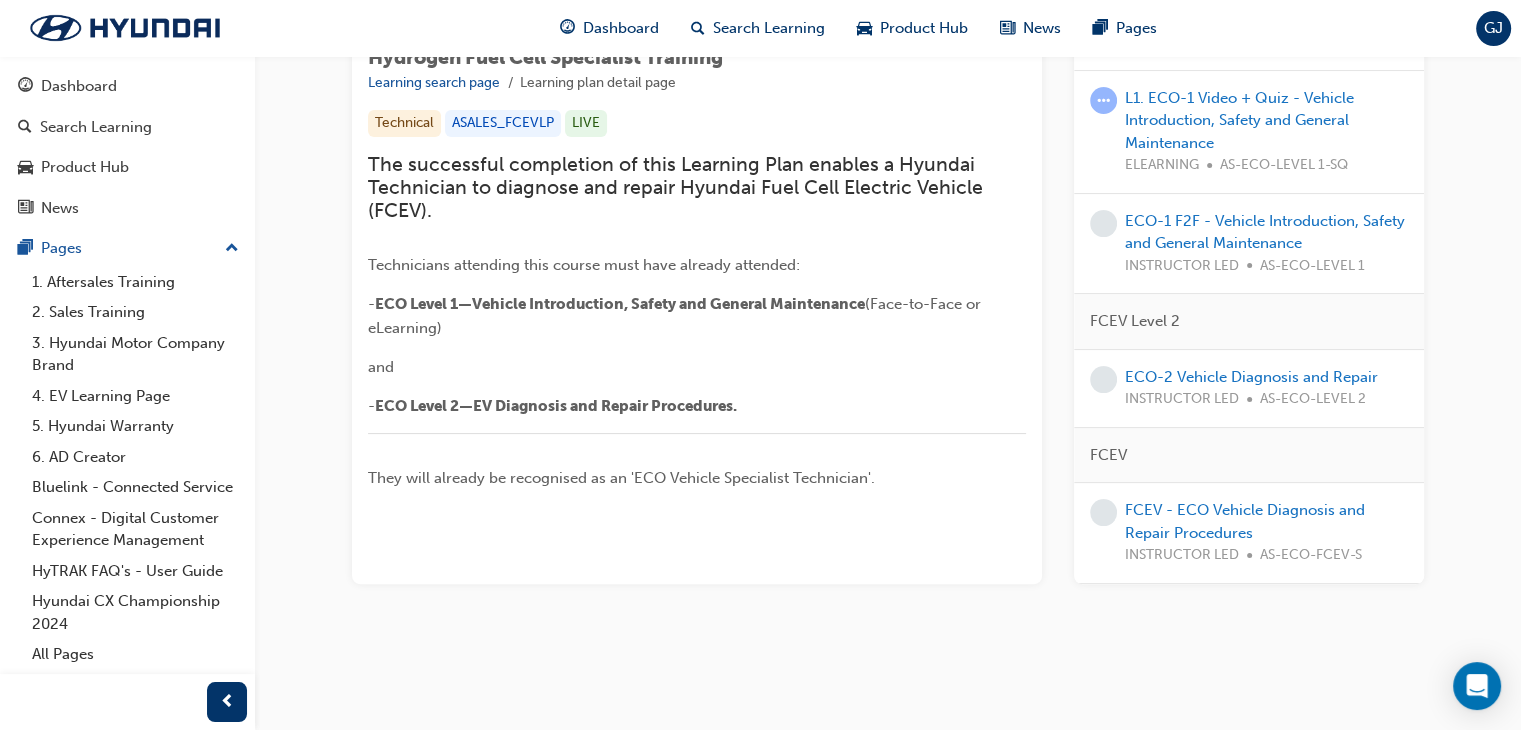 scroll, scrollTop: 400, scrollLeft: 0, axis: vertical 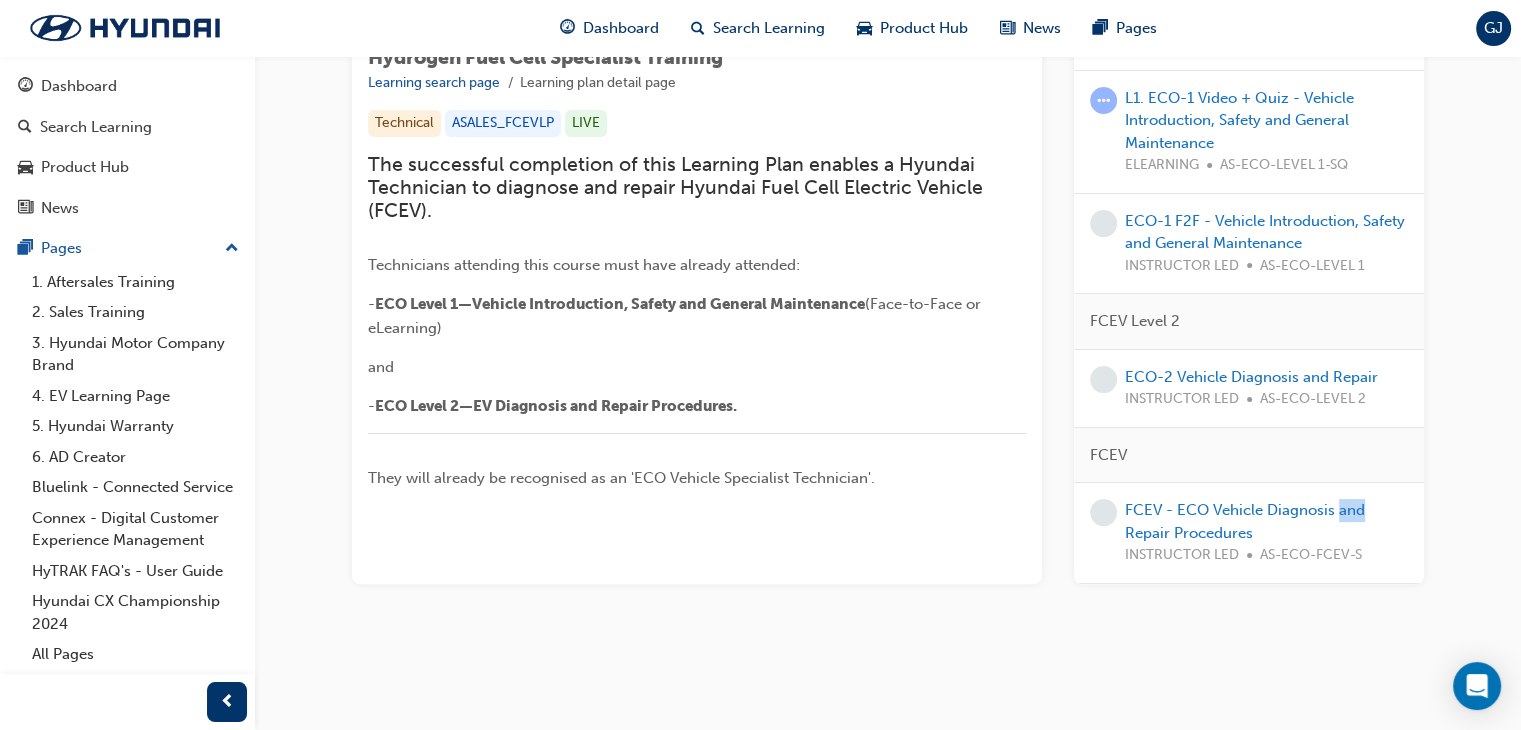 click on "Hydrogen Fuel Cell Specialist Training   Learning search page Learning plan detail page Hydrogen Fuel Cell Specialist Training   Learning search page Learning plan detail page Technical ASALES_FCEVLP LIVE The successful completion of this Learning Plan enables a Hyundai Technician to diagnose and repair Hyundai Fuel Cell Electric Vehicle (FCEV). Technicians attending this course must have already attended: -  ECO Level 1—Vehicle Introduction, Safety and General Maintenance  (Face-to-Face or eLearning) and -  ECO Level 2—EV Diagnosis and Repair Procedures.   ﻿ They will already be recognised as an 'ECO Vehicle Specialist Technician'. ﻿ Learning Plan Hydrogen Fuel Cell Specialist Training 0 % Completed 0 / 5 FCEV Level 1 L1. ECO-1 eLearning - Vehicle Introduction, Safety and General Maintenance ELEARNING AS-ECO-LEVEL 1-VID L1. ECO-1 Video + Quiz - Vehicle Introduction, Safety and General Maintenance  ELEARNING AS-ECO-LEVEL 1-SQ ECO-1 F2F - Vehicle Introduction, Safety and General Maintenance FCEV" at bounding box center [888, 181] 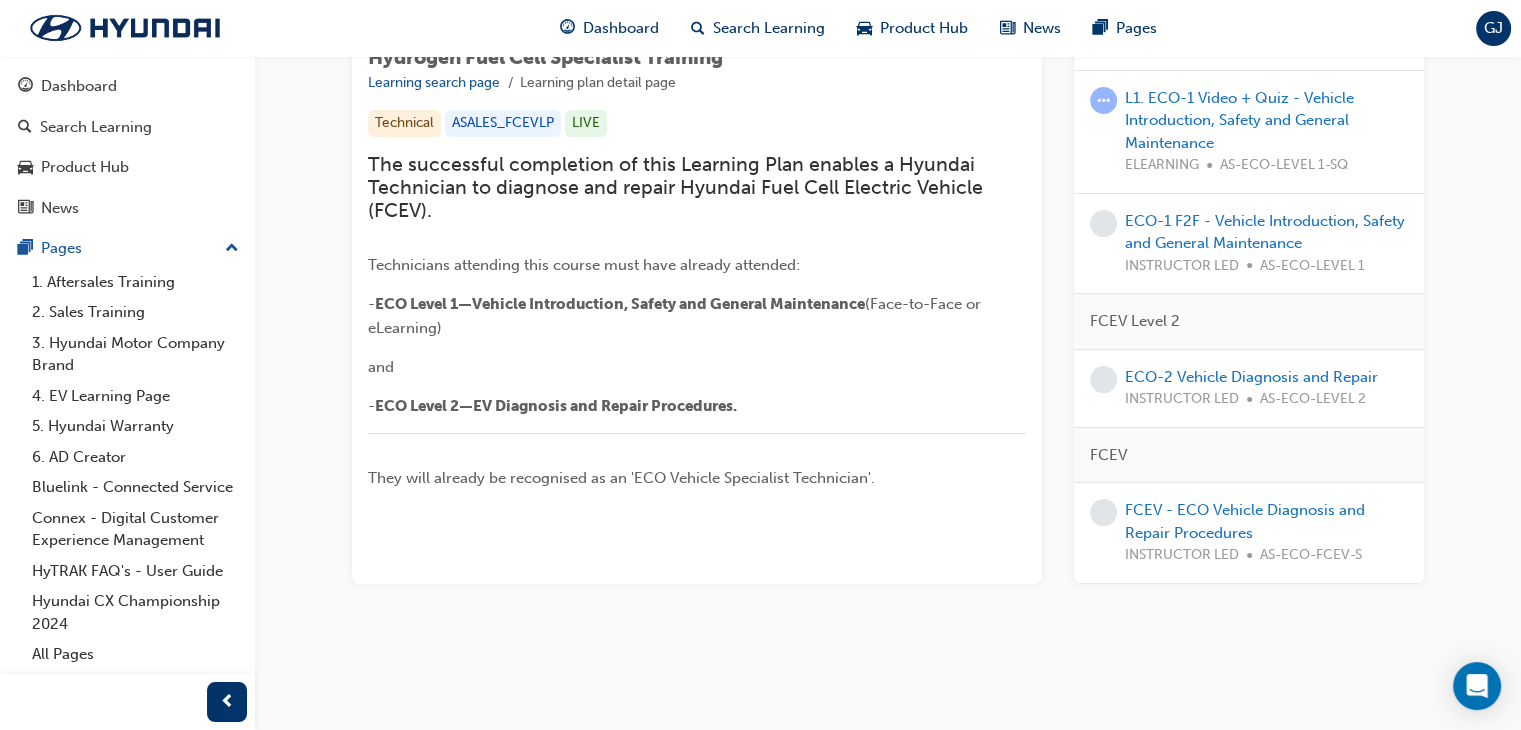 click on "Hydrogen Fuel Cell Specialist Training   Learning search page Learning plan detail page Hydrogen Fuel Cell Specialist Training   Learning search page Learning plan detail page Technical ASALES_FCEVLP LIVE The successful completion of this Learning Plan enables a Hyundai Technician to diagnose and repair Hyundai Fuel Cell Electric Vehicle (FCEV). Technicians attending this course must have already attended: -  ECO Level 1—Vehicle Introduction, Safety and General Maintenance  (Face-to-Face or eLearning) and -  ECO Level 2—EV Diagnosis and Repair Procedures.   ﻿ They will already be recognised as an 'ECO Vehicle Specialist Technician'. ﻿ Learning Plan Hydrogen Fuel Cell Specialist Training 0 % Completed 0 / 5 FCEV Level 1 L1. ECO-1 eLearning - Vehicle Introduction, Safety and General Maintenance ELEARNING AS-ECO-LEVEL 1-VID L1. ECO-1 Video + Quiz - Vehicle Introduction, Safety and General Maintenance  ELEARNING AS-ECO-LEVEL 1-SQ ECO-1 F2F - Vehicle Introduction, Safety and General Maintenance FCEV" at bounding box center (888, 181) 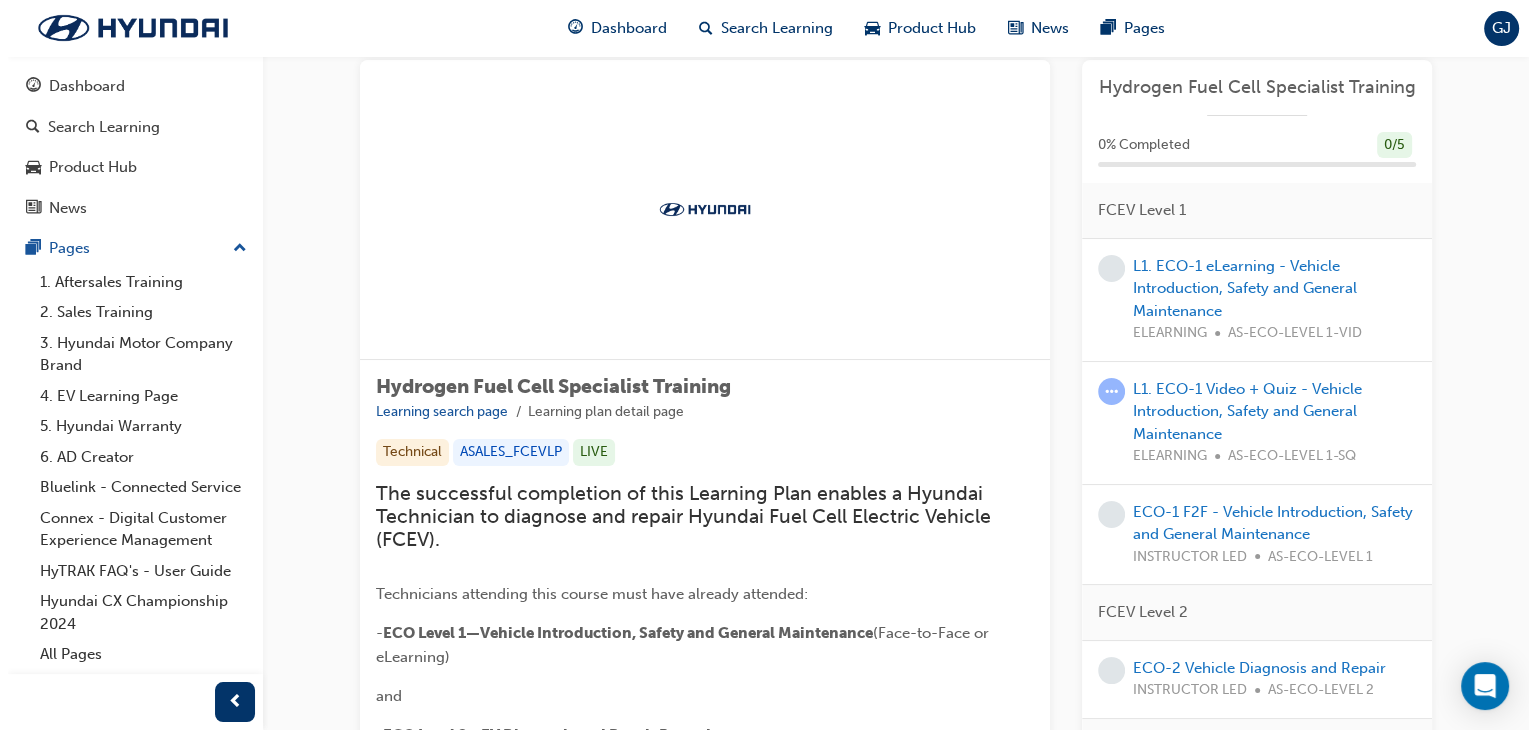 scroll, scrollTop: 0, scrollLeft: 0, axis: both 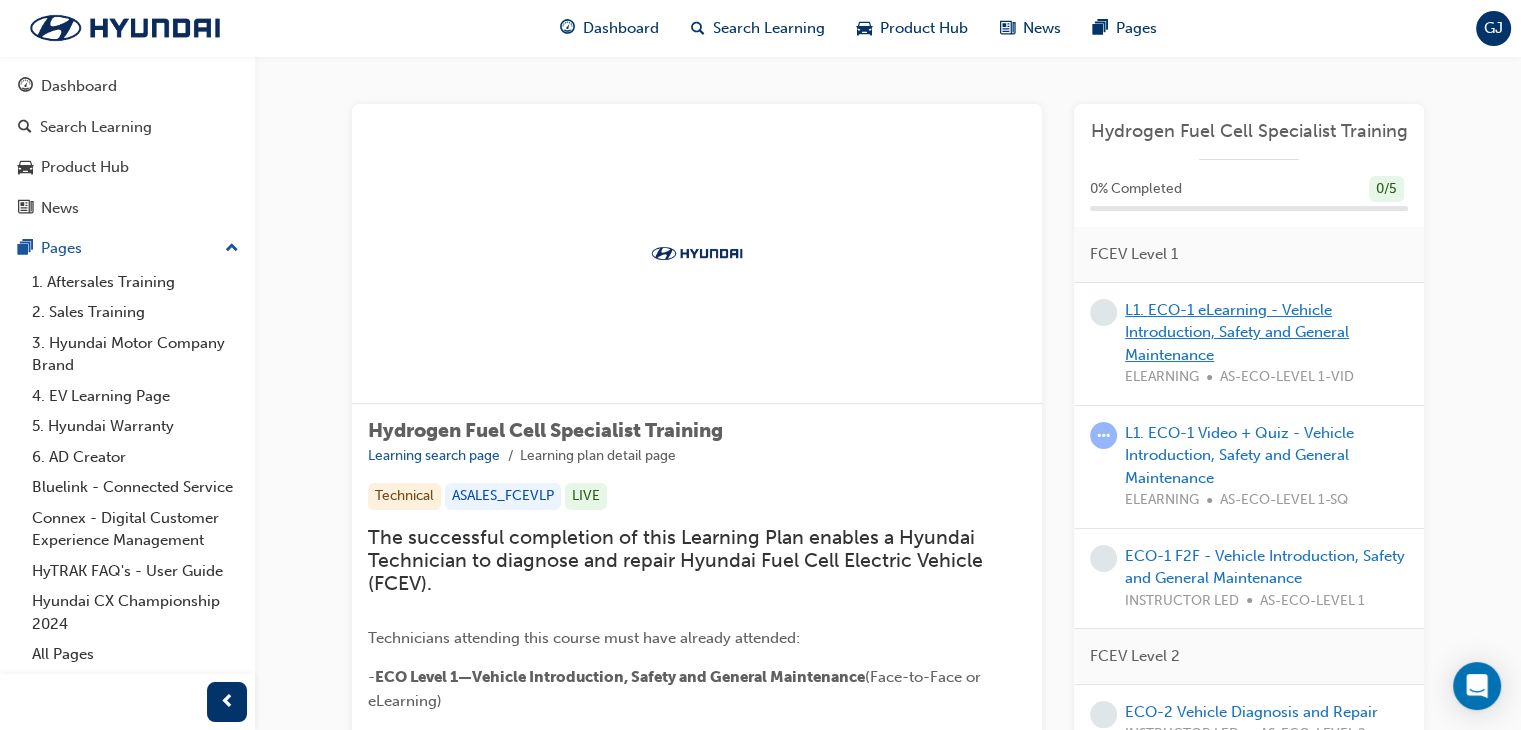 click on "L1. ECO-1 eLearning - Vehicle Introduction, Safety and General Maintenance" at bounding box center [1237, 332] 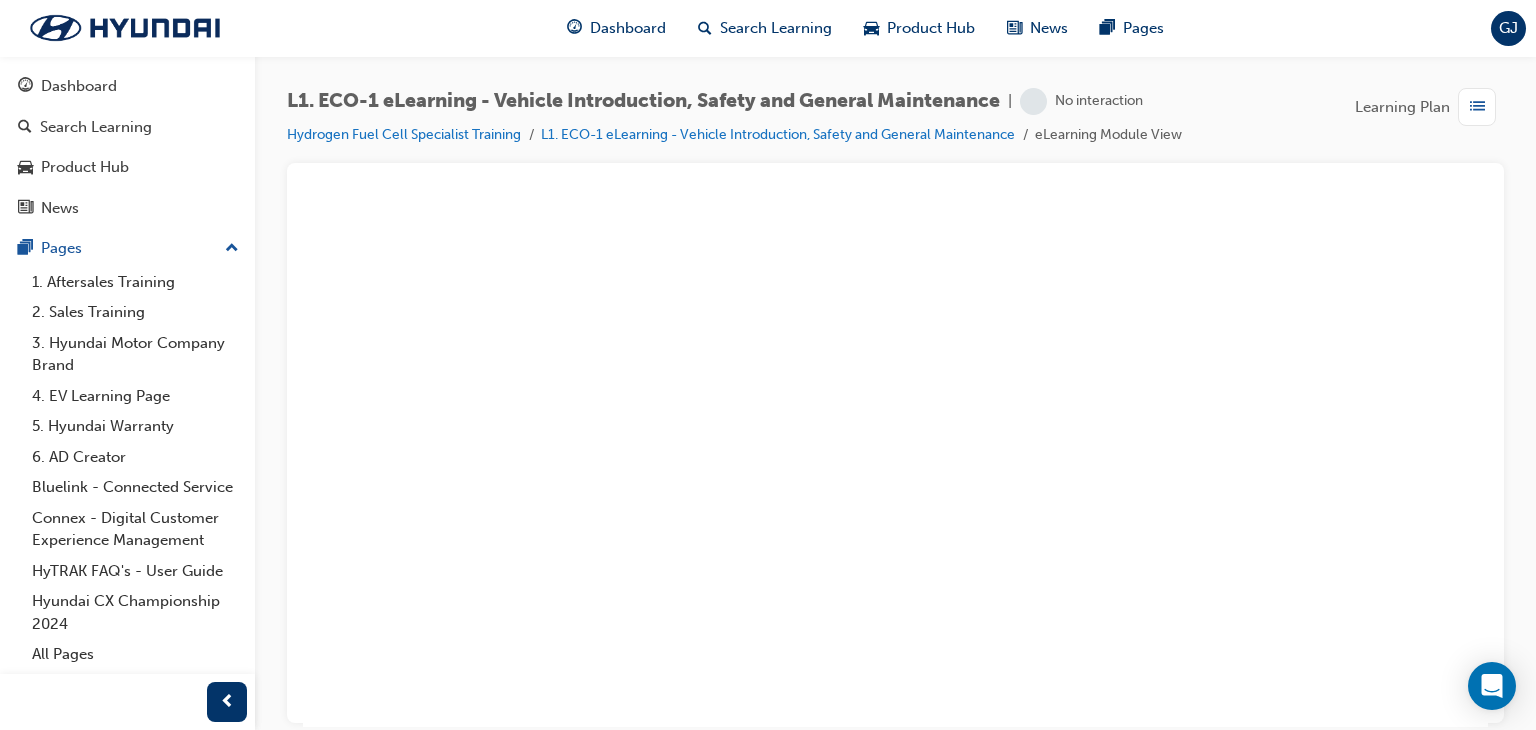 scroll, scrollTop: 0, scrollLeft: 0, axis: both 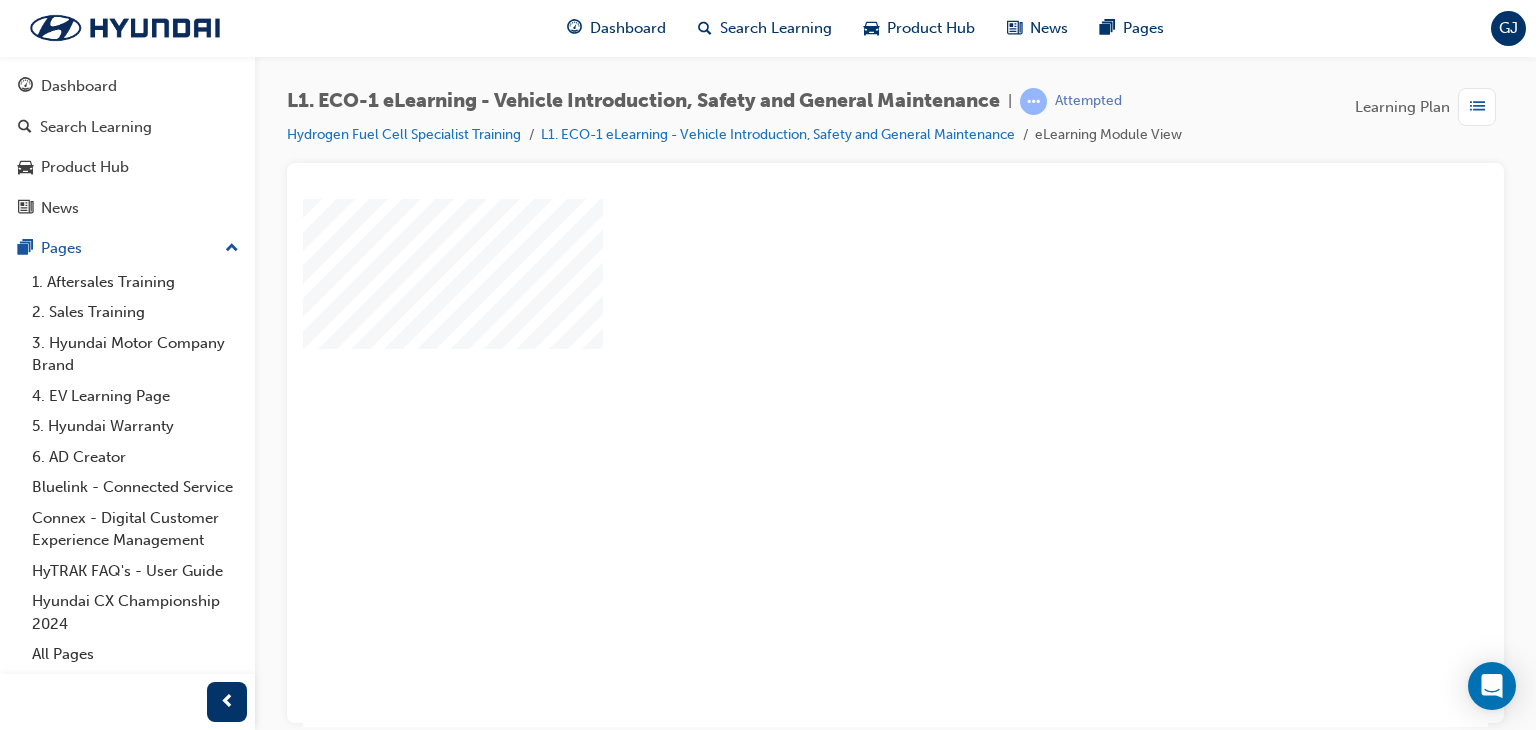 click at bounding box center (838, 404) 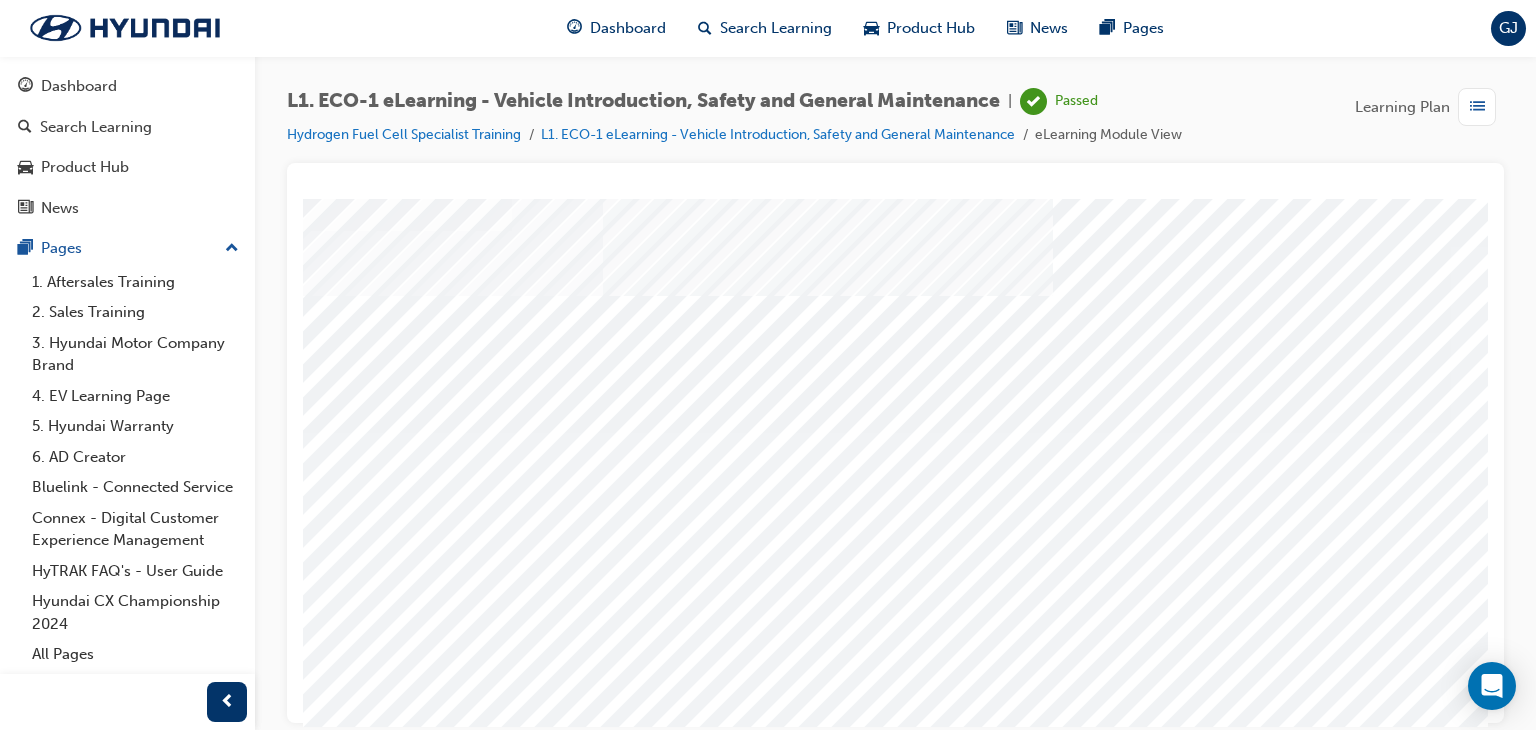 scroll, scrollTop: 237, scrollLeft: 0, axis: vertical 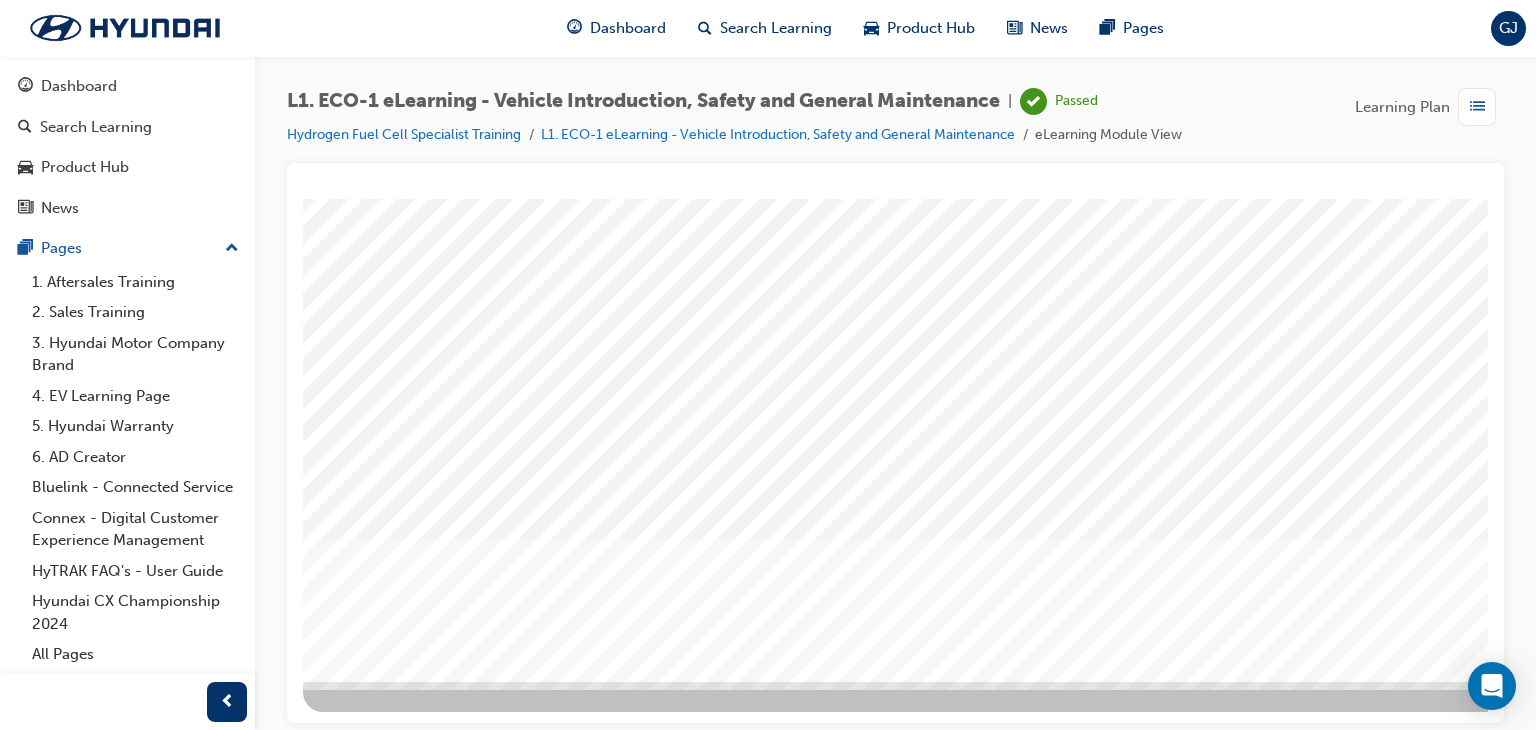 click at bounding box center [373, 2335] 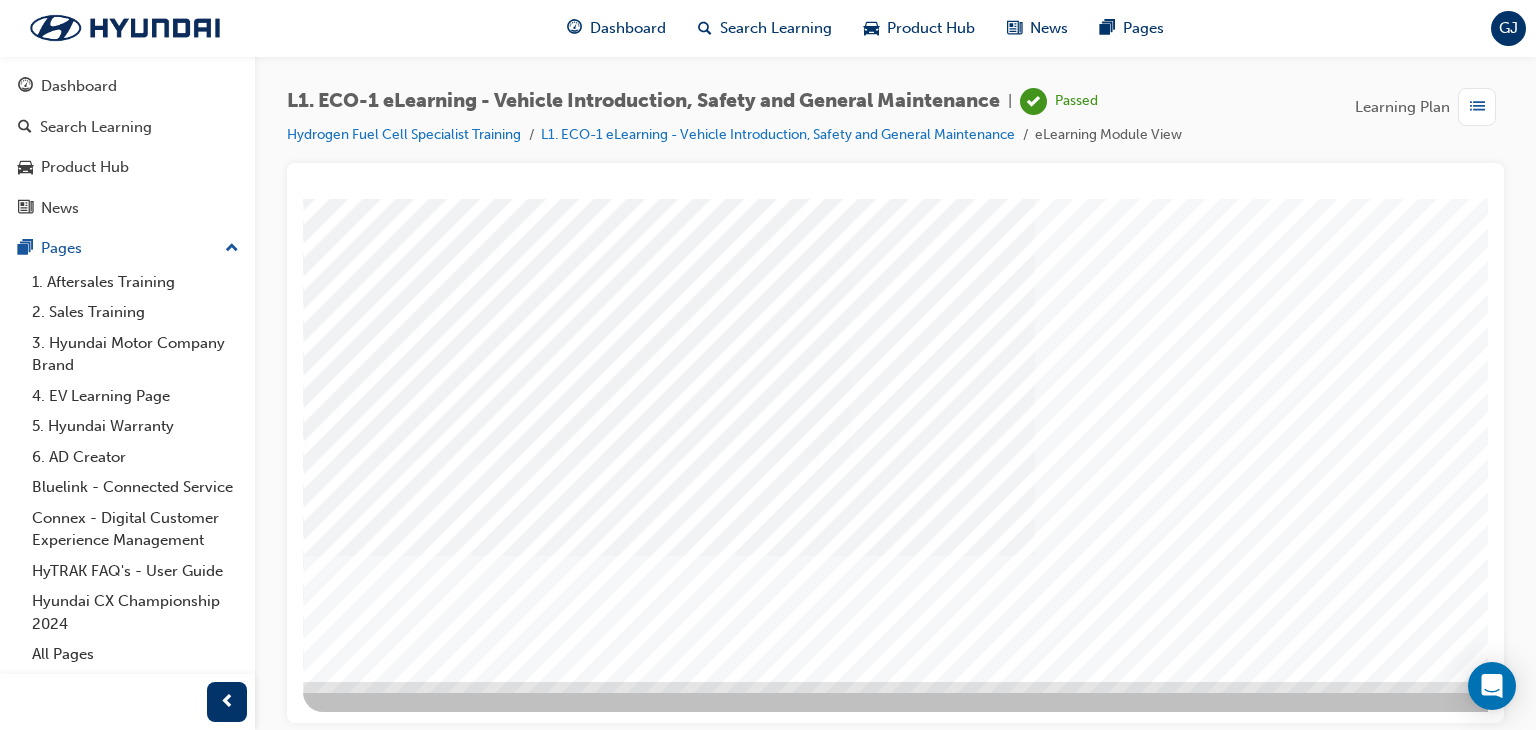 scroll, scrollTop: 0, scrollLeft: 0, axis: both 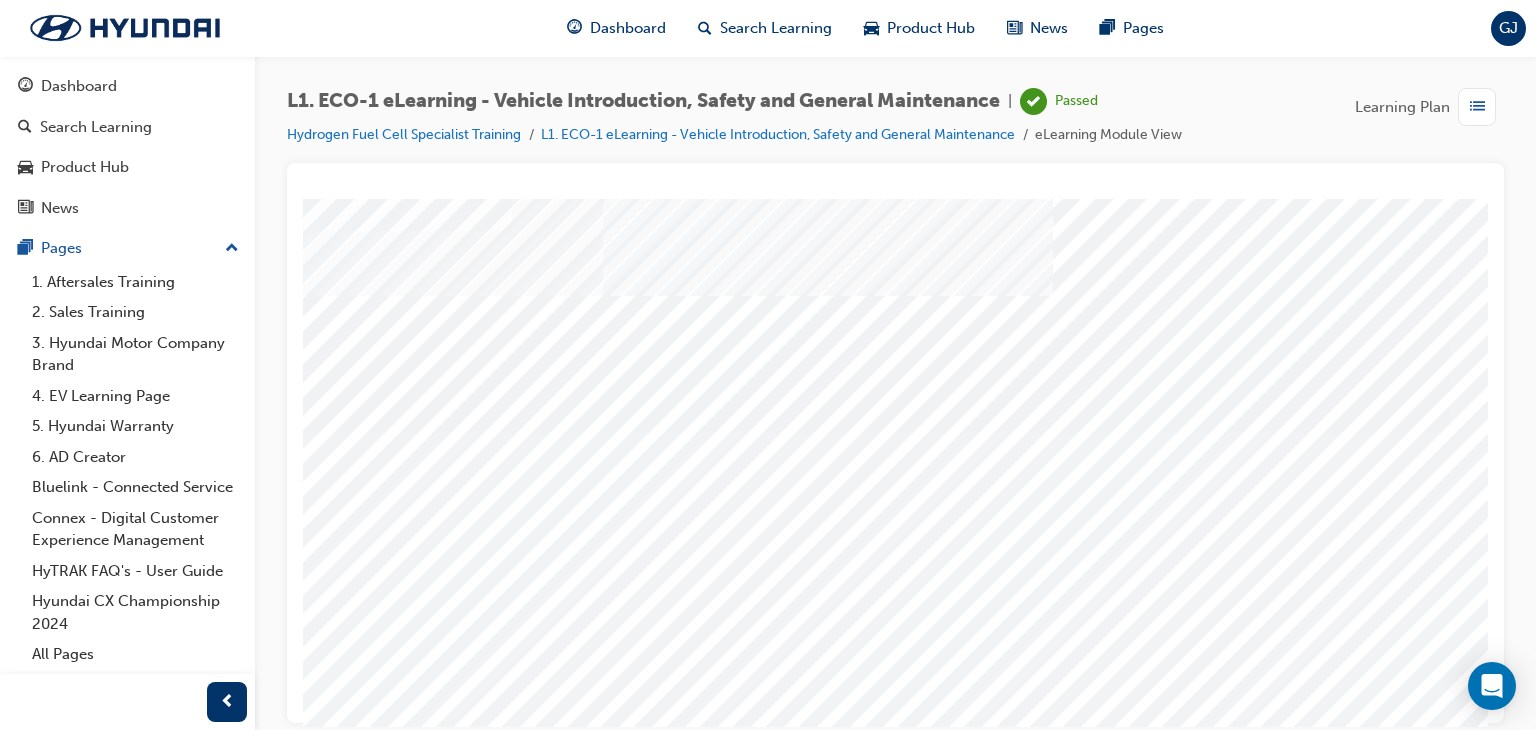 click at bounding box center (877, 2332) 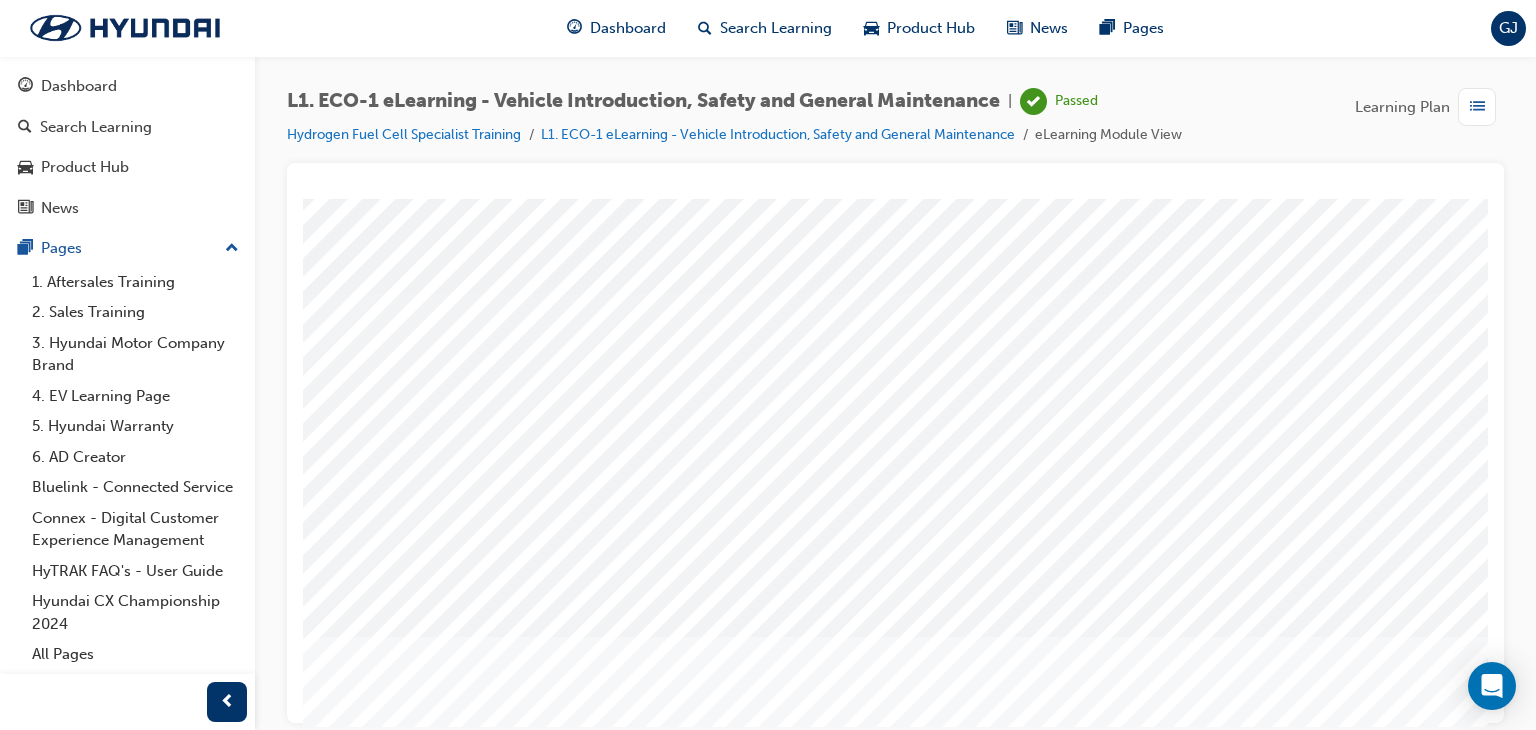 scroll, scrollTop: 237, scrollLeft: 0, axis: vertical 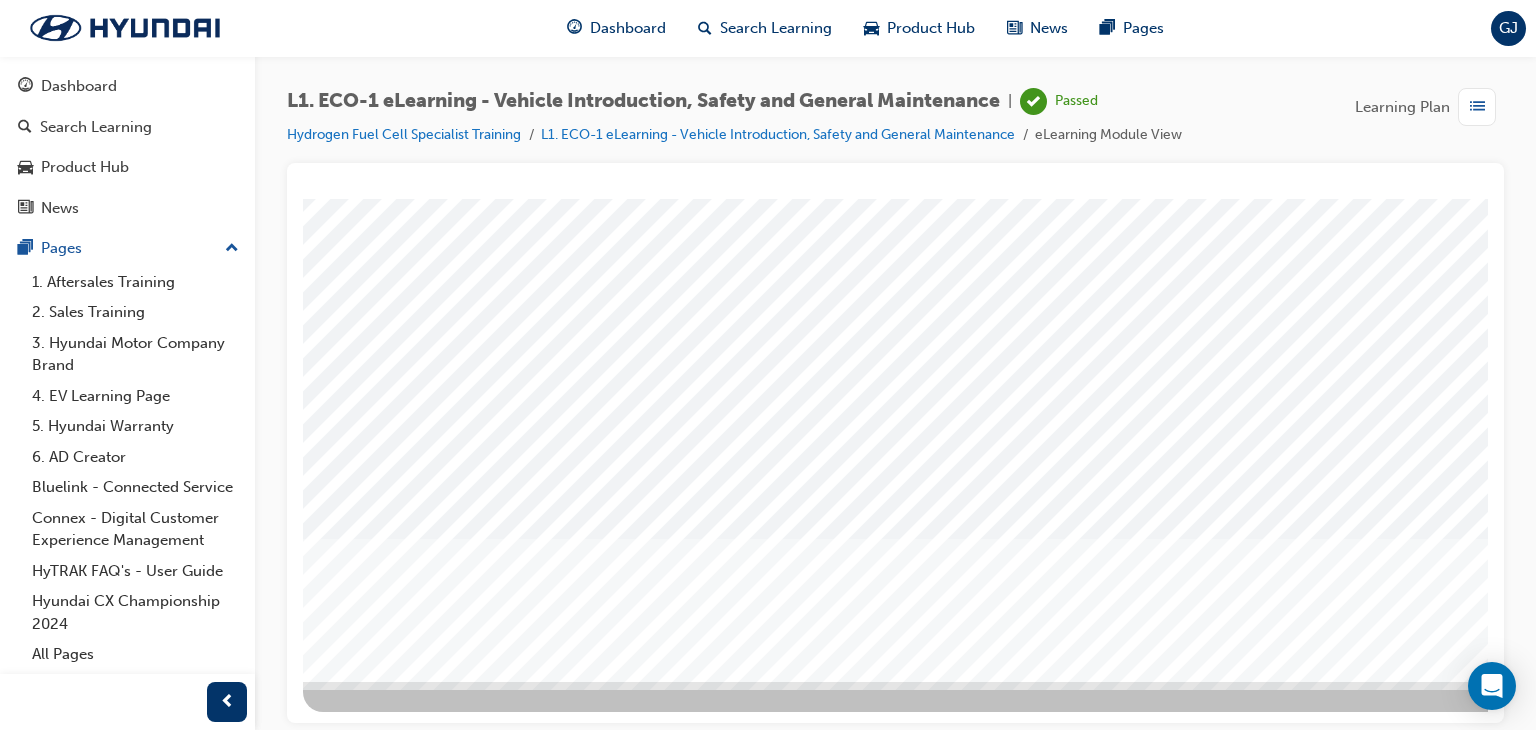 click at bounding box center (373, 2335) 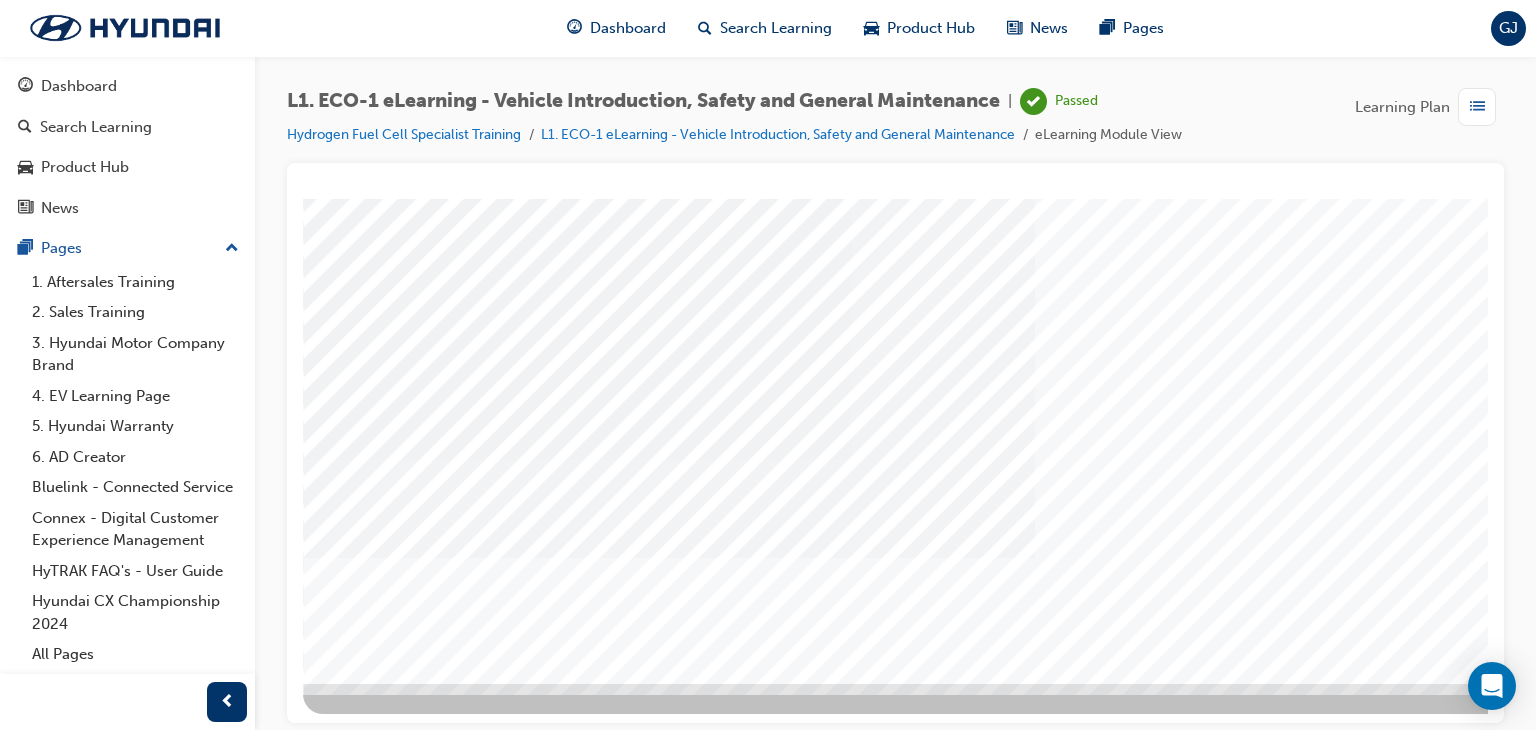 scroll, scrollTop: 237, scrollLeft: 0, axis: vertical 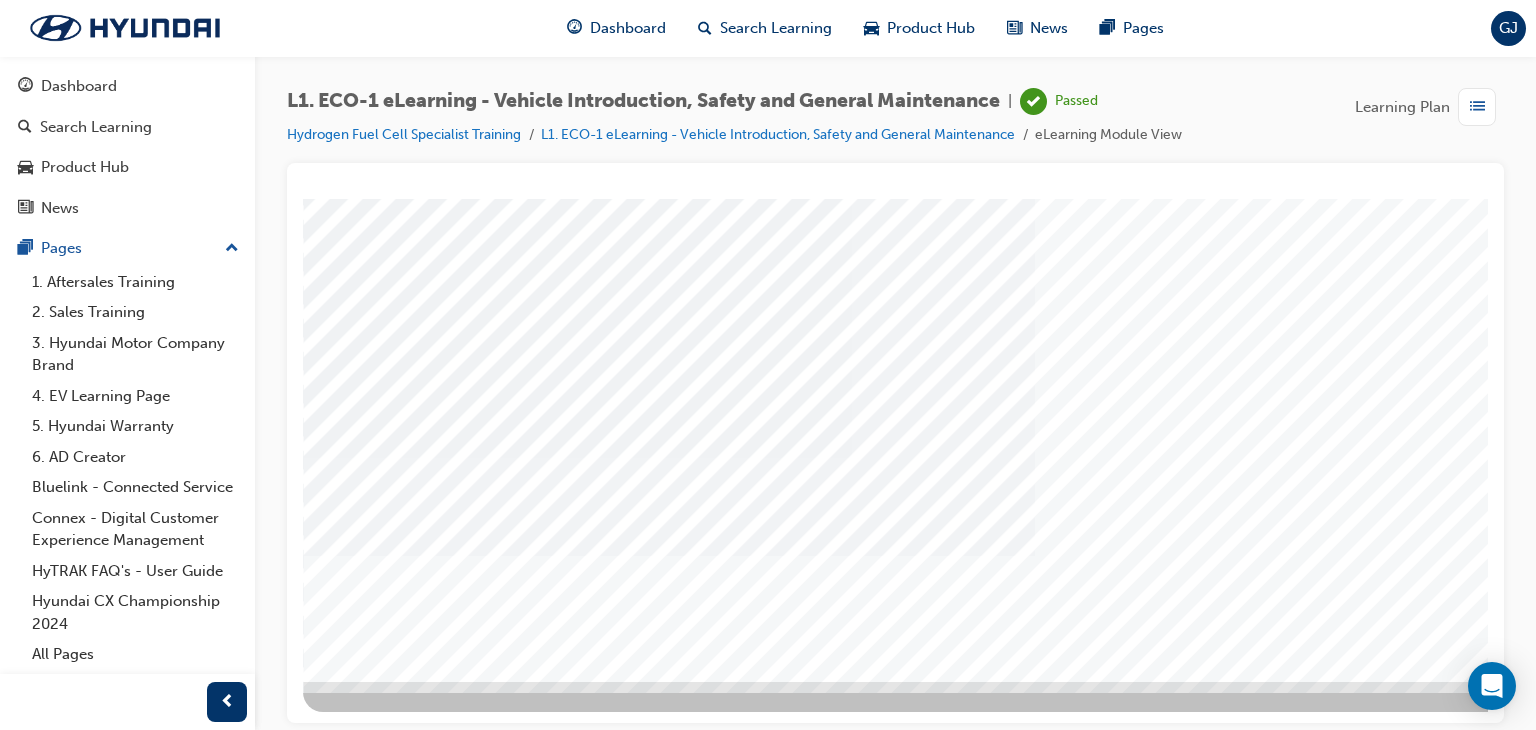 click at bounding box center (373, 1312) 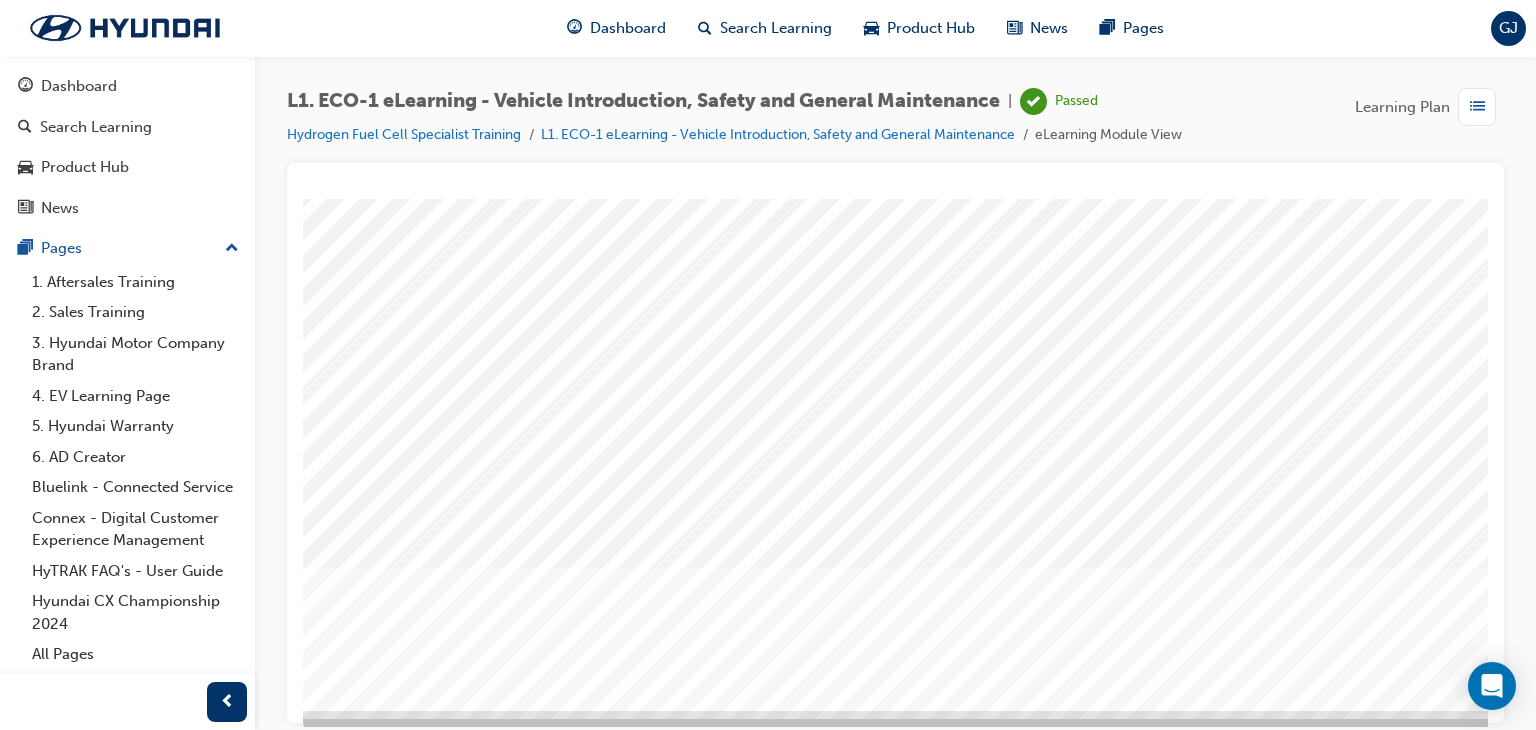 scroll, scrollTop: 237, scrollLeft: 0, axis: vertical 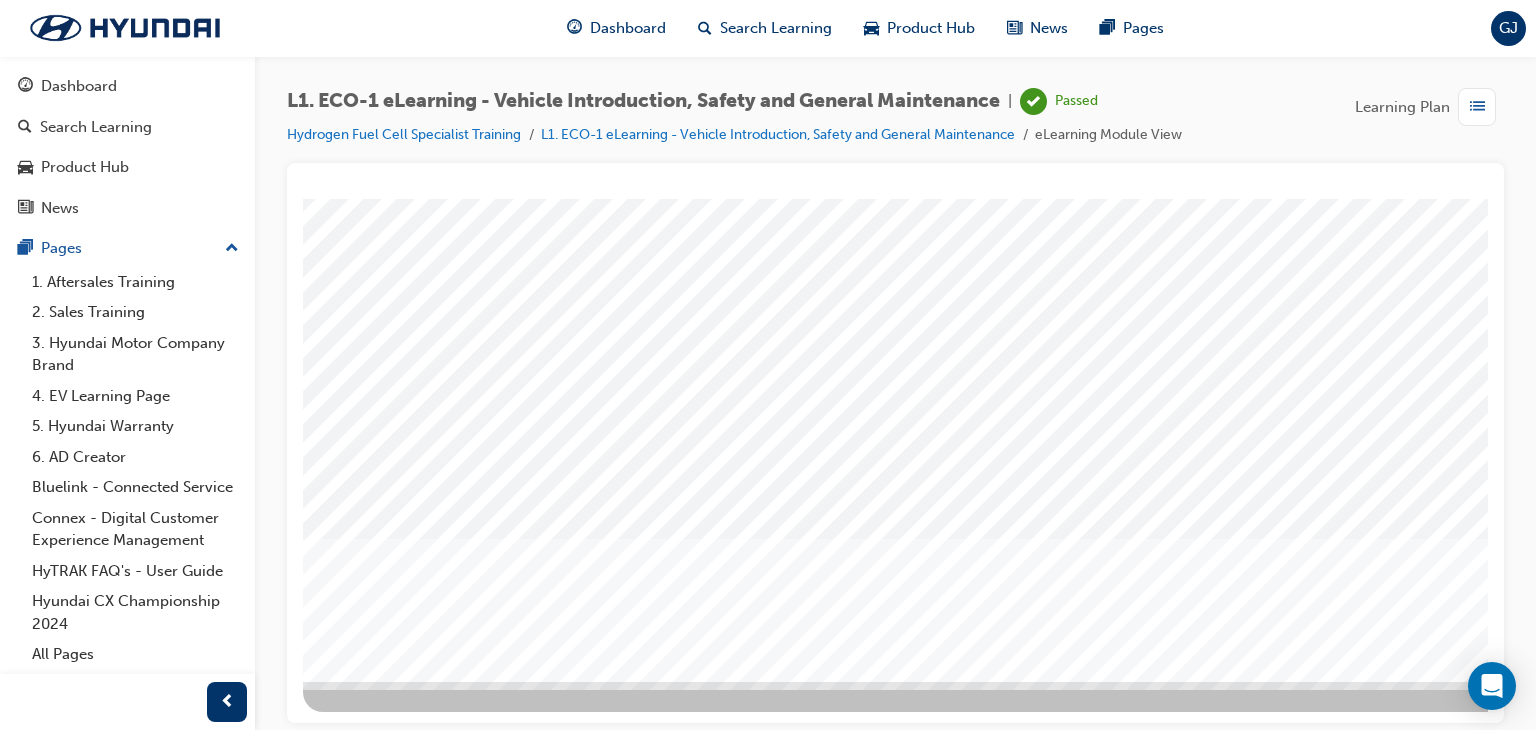click at bounding box center (983, 1041) 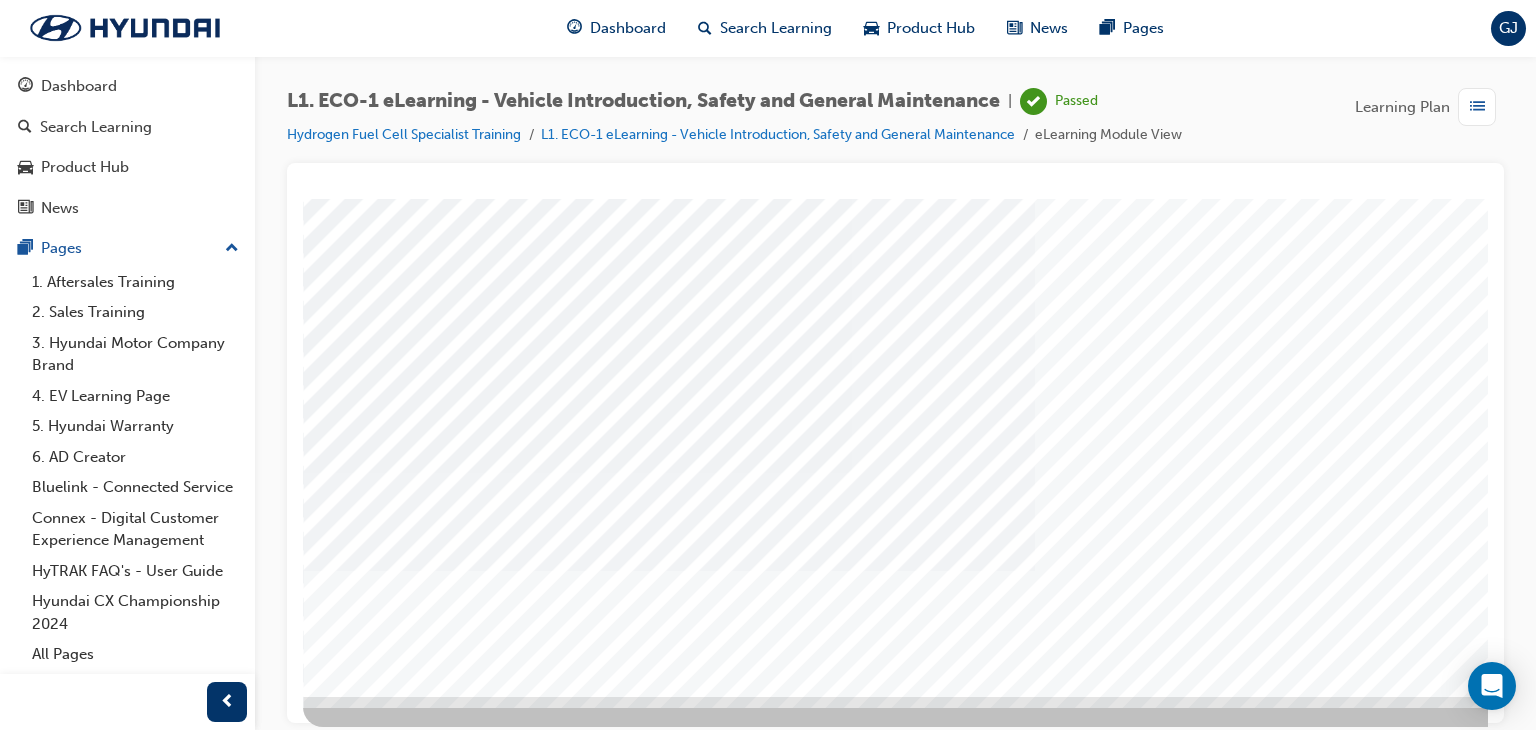 scroll, scrollTop: 237, scrollLeft: 0, axis: vertical 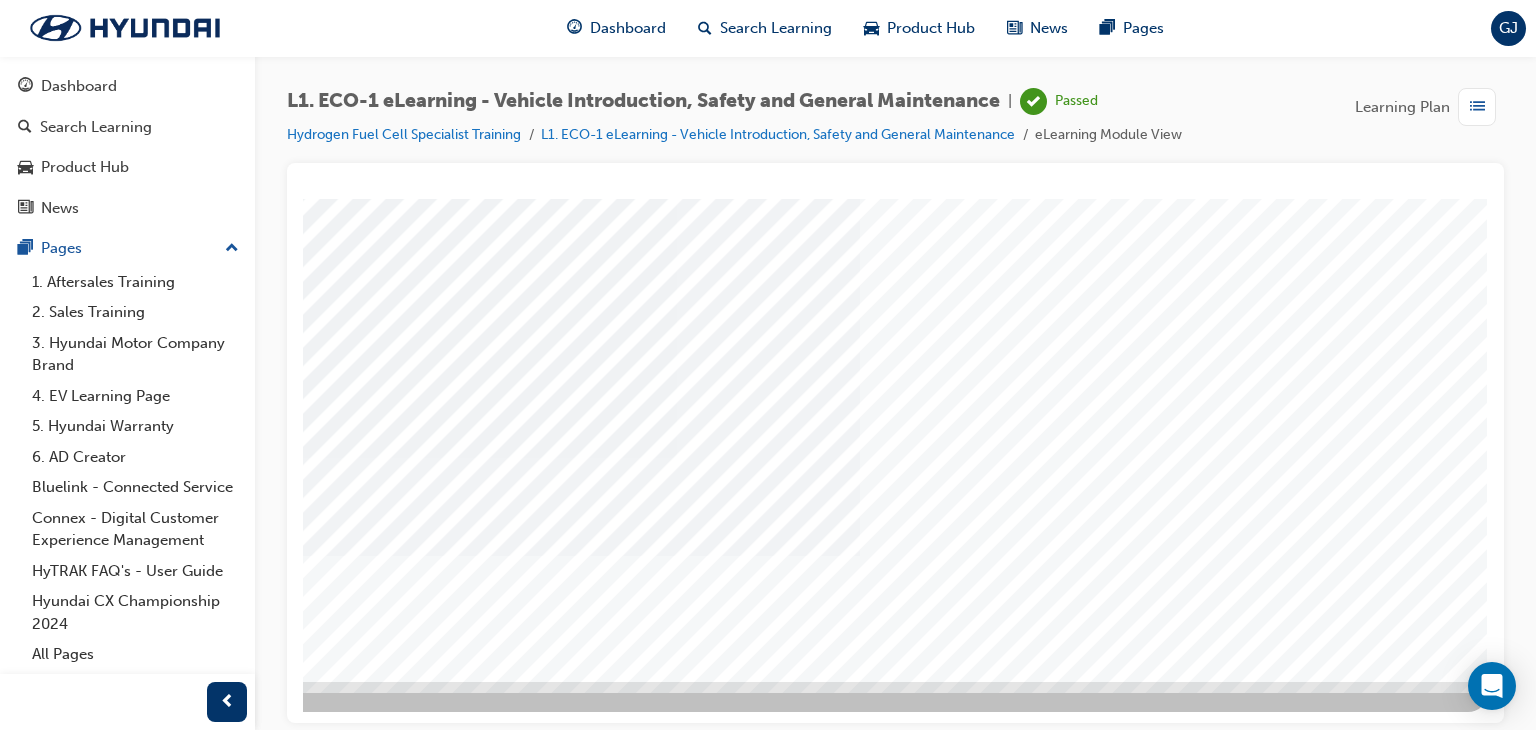 click at bounding box center [198, 1951] 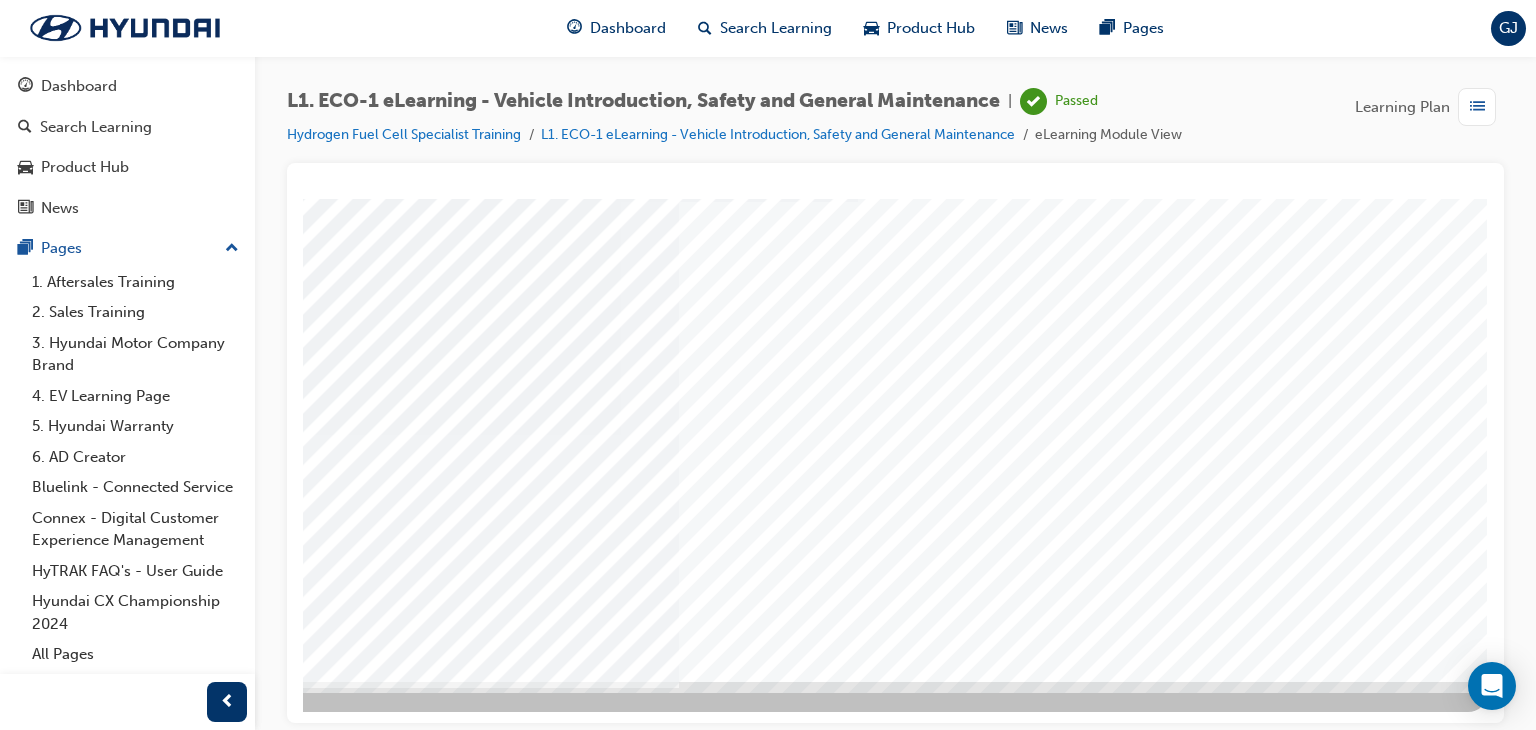 scroll, scrollTop: 0, scrollLeft: 0, axis: both 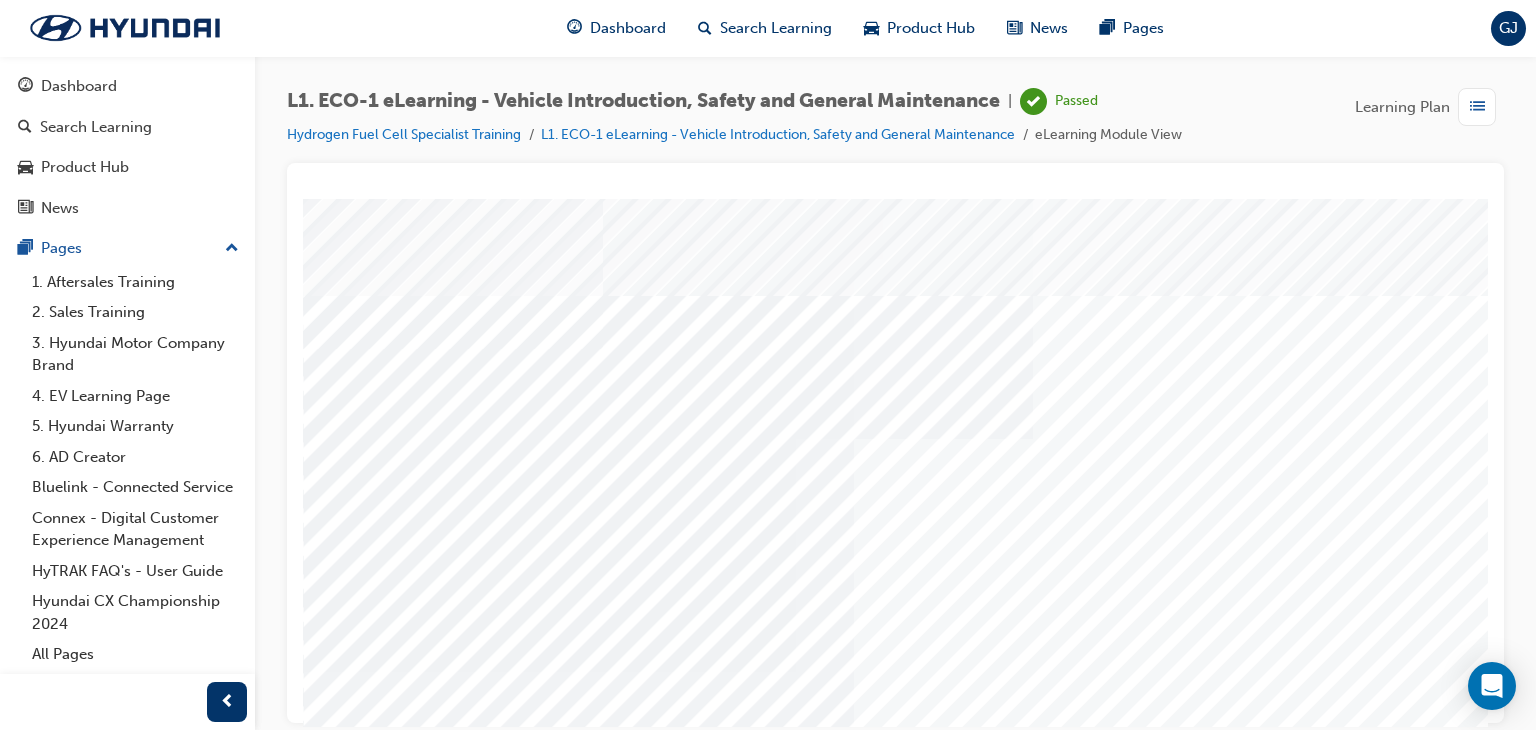 click at bounding box center [668, 2882] 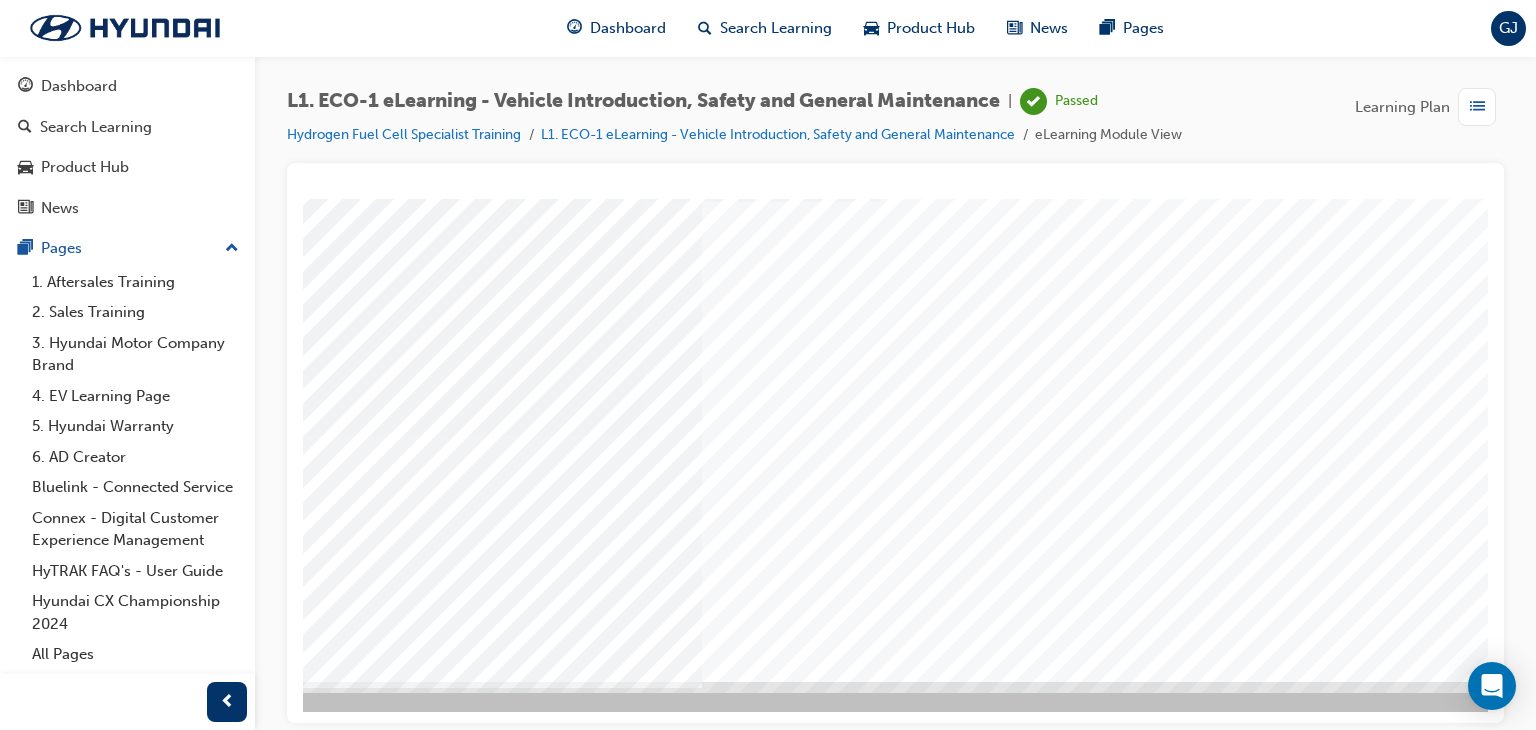 scroll, scrollTop: 237, scrollLeft: 190, axis: both 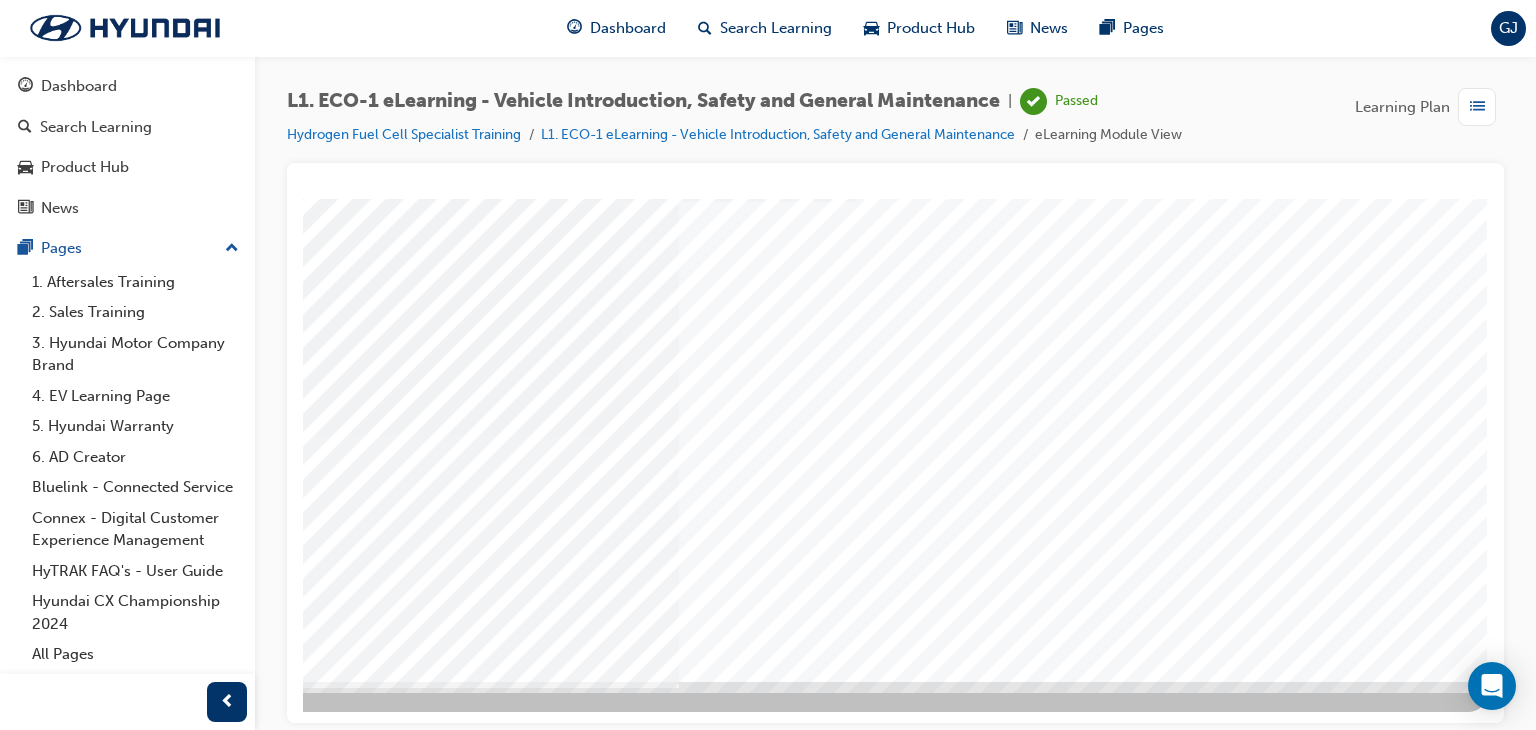 click at bounding box center (198, 2502) 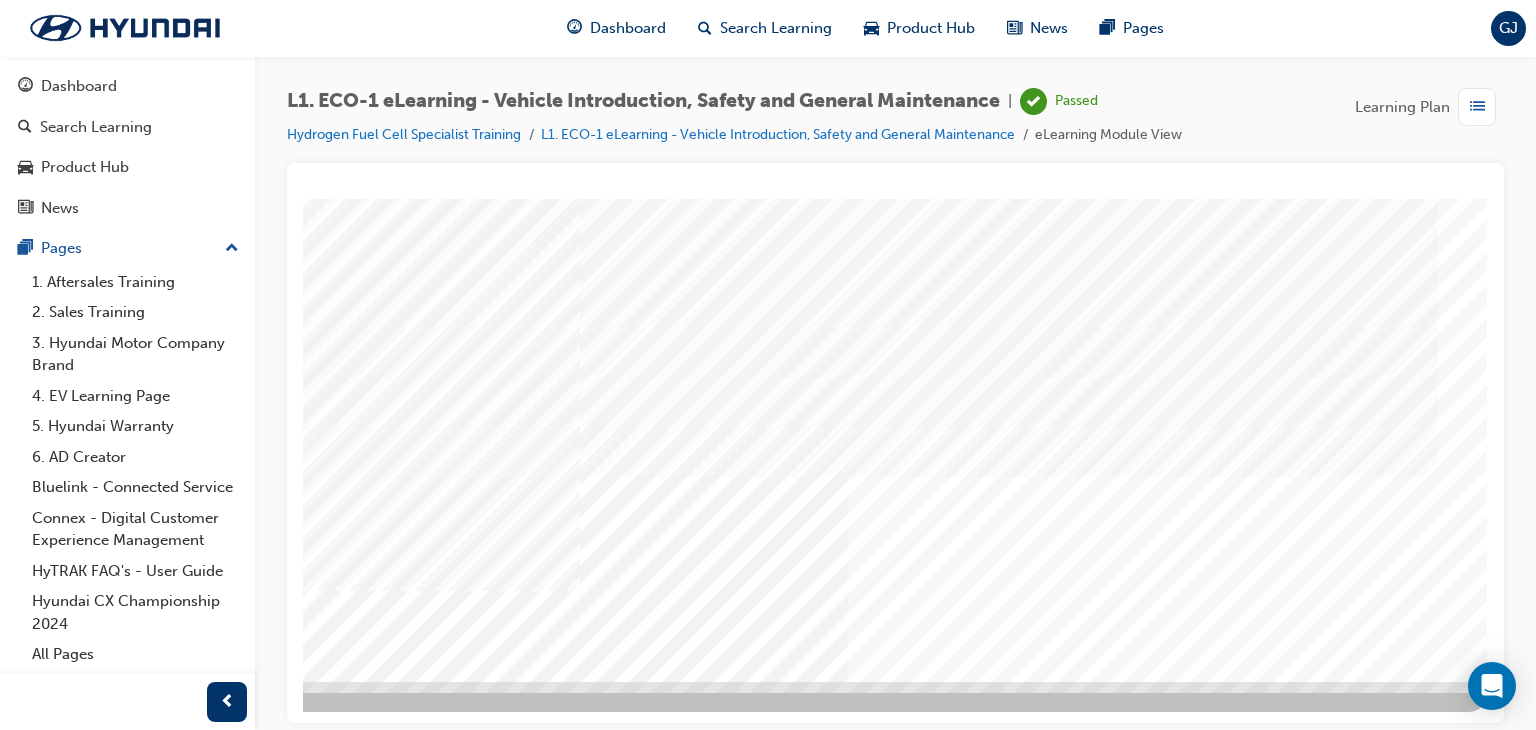 scroll, scrollTop: 0, scrollLeft: 0, axis: both 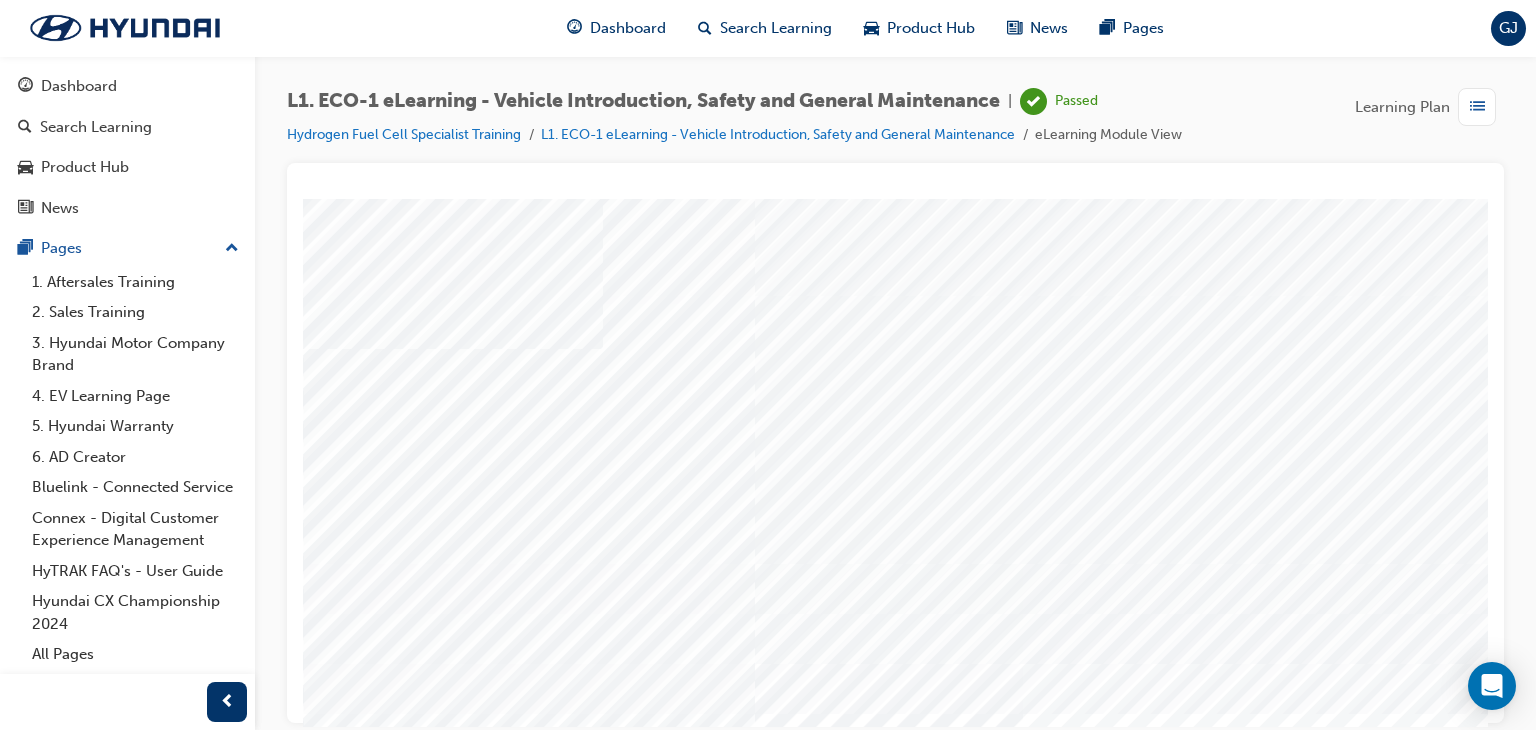 click at bounding box center (373, 1825) 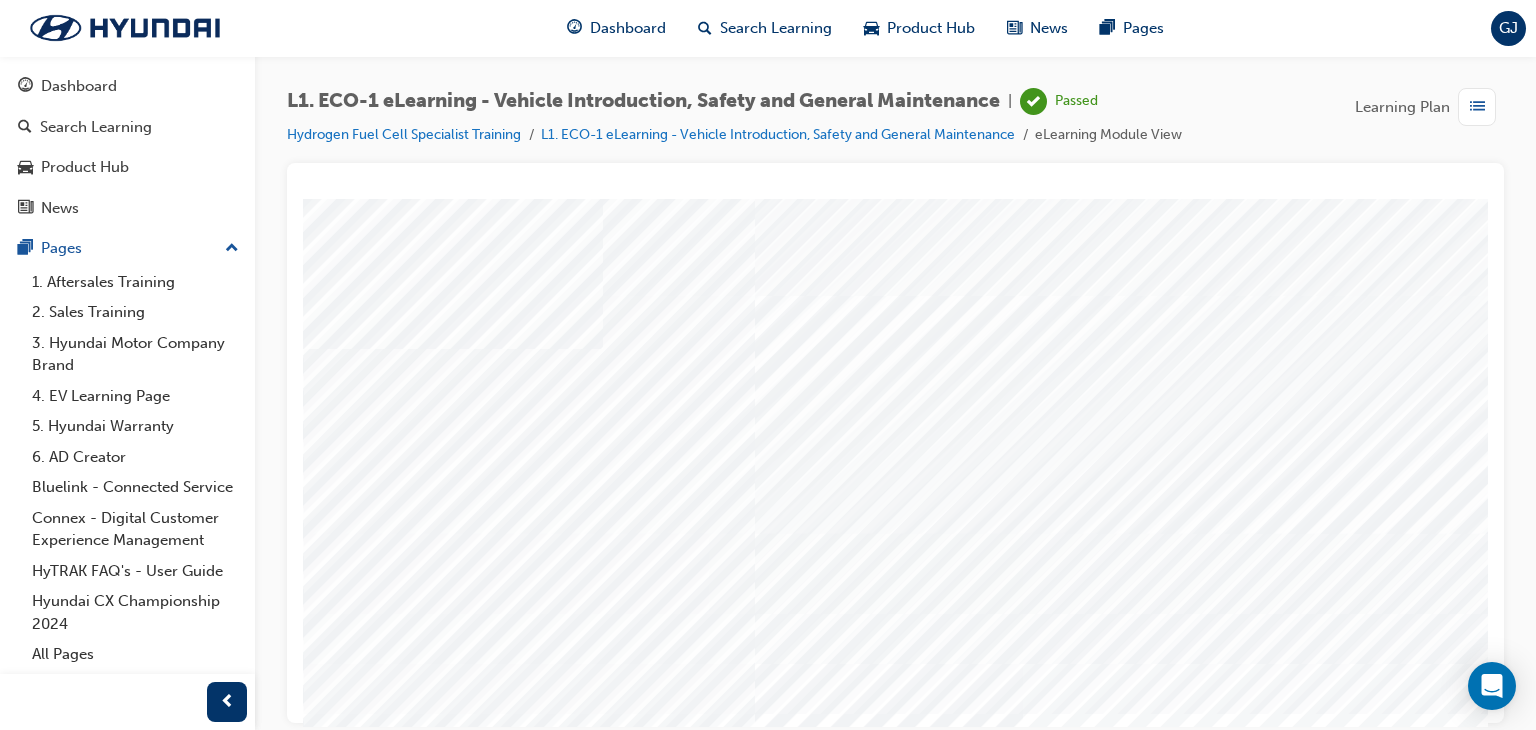 click at bounding box center (373, 2375) 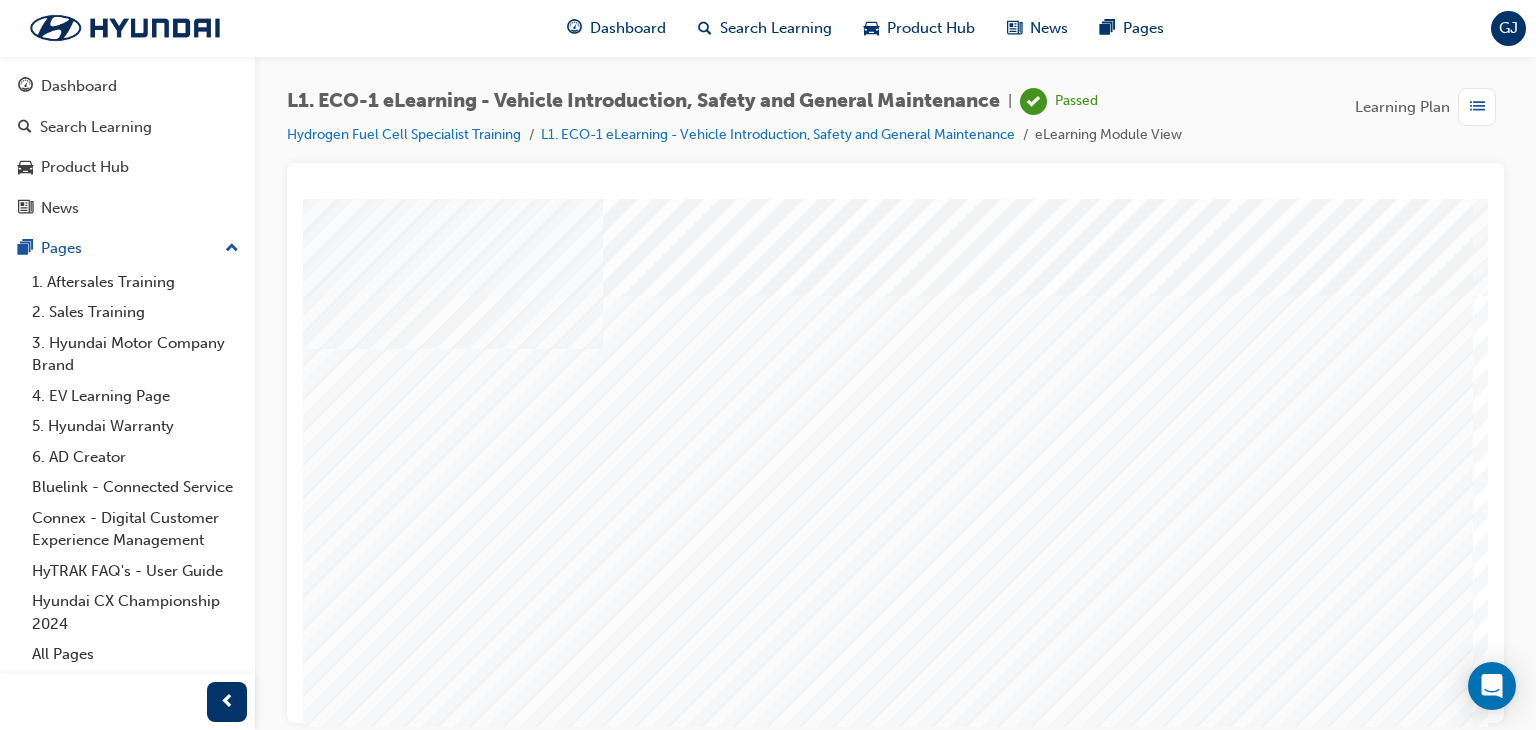 scroll, scrollTop: 0, scrollLeft: 0, axis: both 